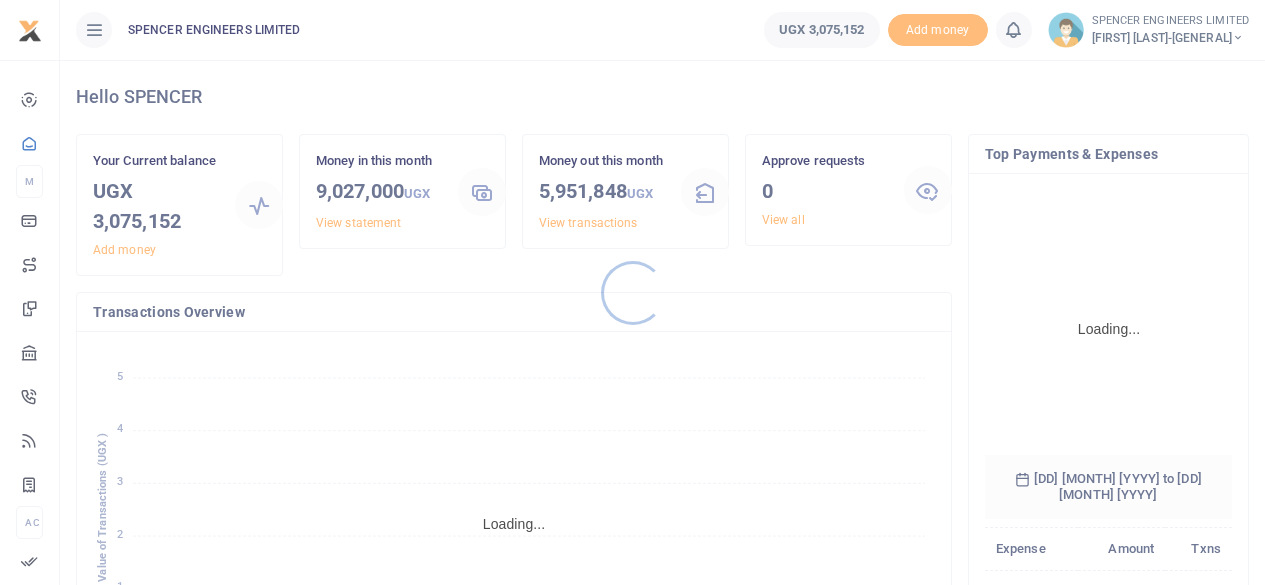 scroll, scrollTop: 0, scrollLeft: 0, axis: both 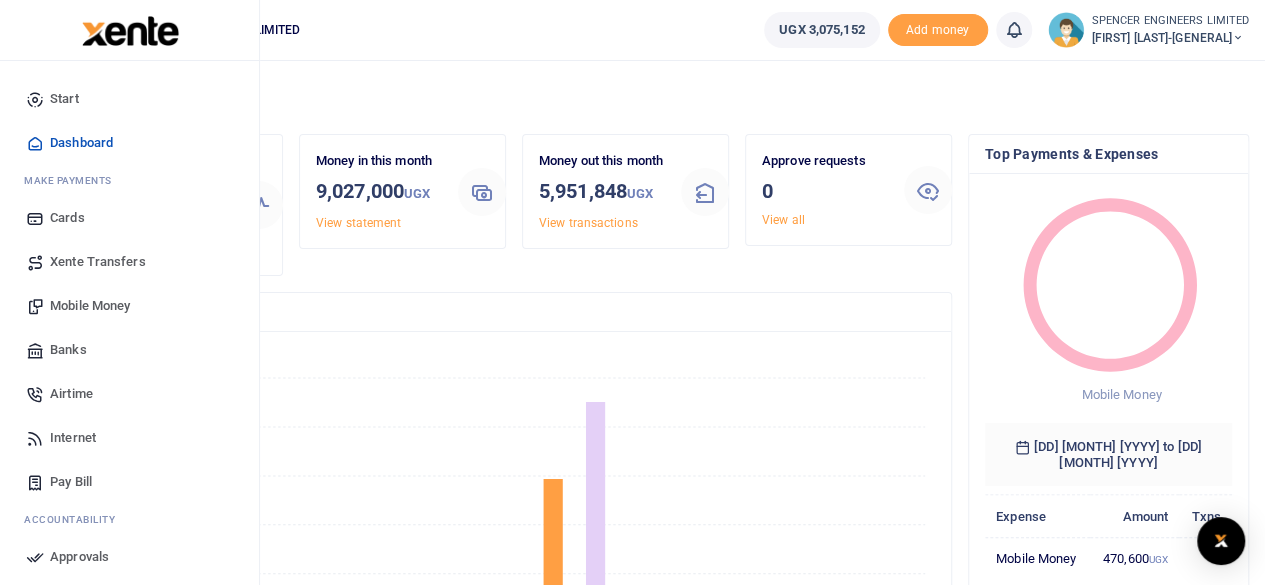 click on "Mobile Money" at bounding box center (90, 306) 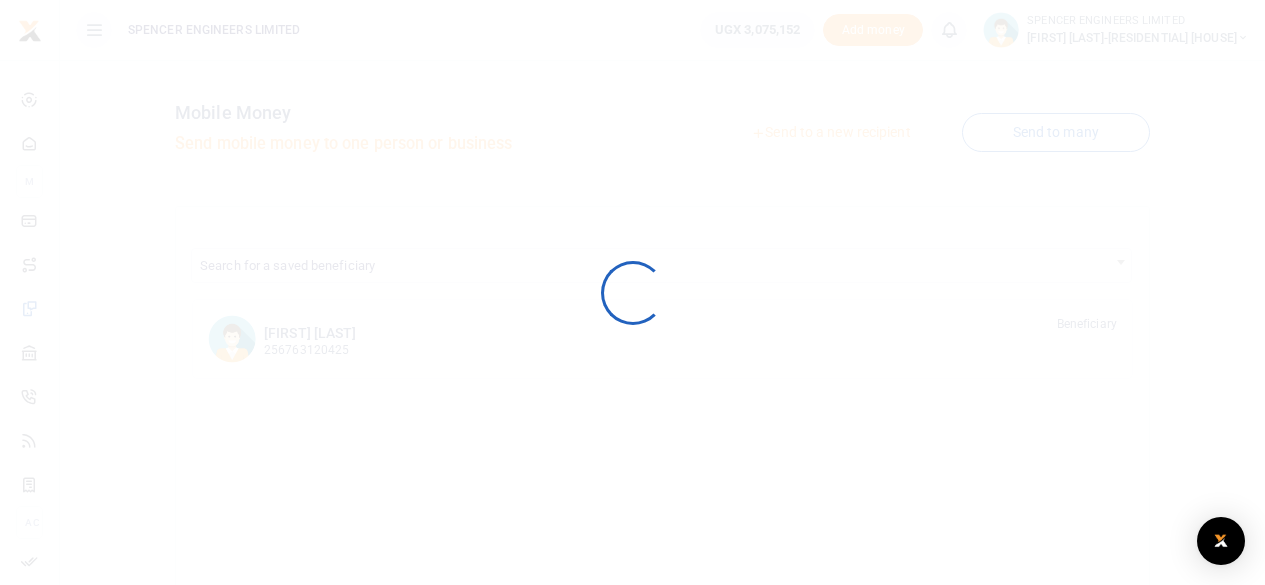 scroll, scrollTop: 0, scrollLeft: 0, axis: both 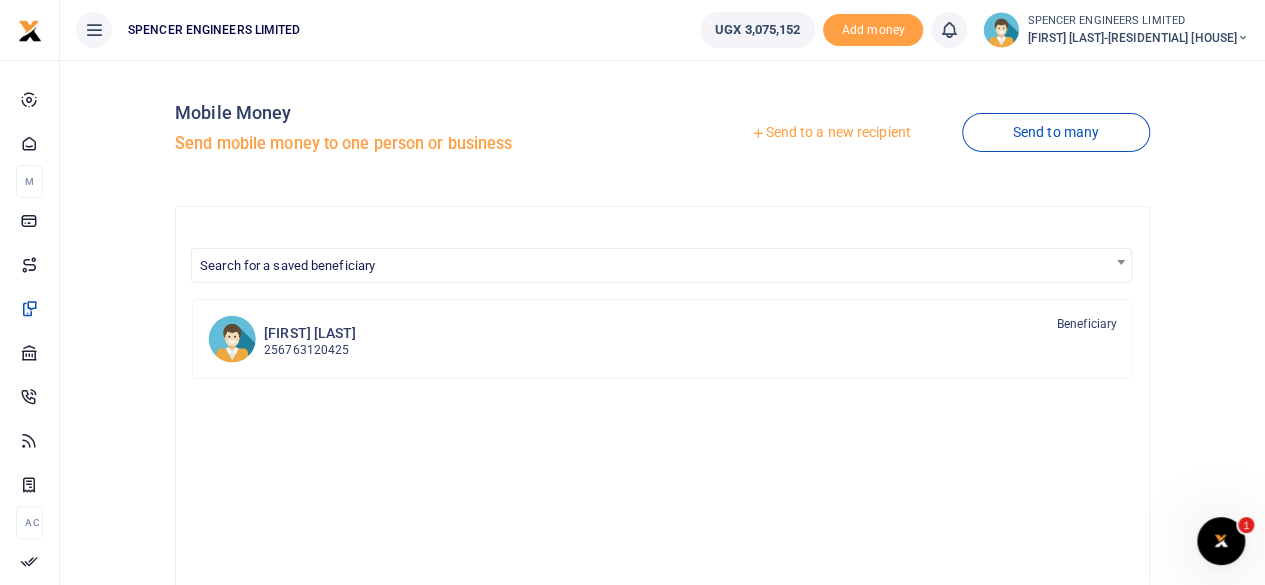 click on "Mobile Money
Send mobile money to one person or business" at bounding box center (414, 133) 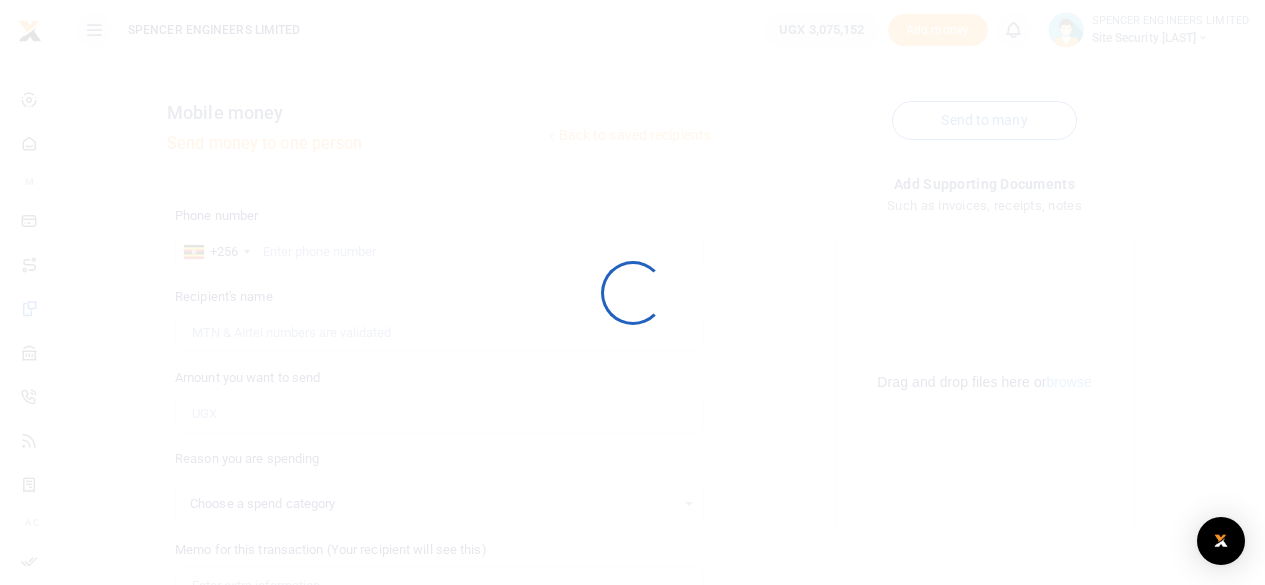scroll, scrollTop: 0, scrollLeft: 0, axis: both 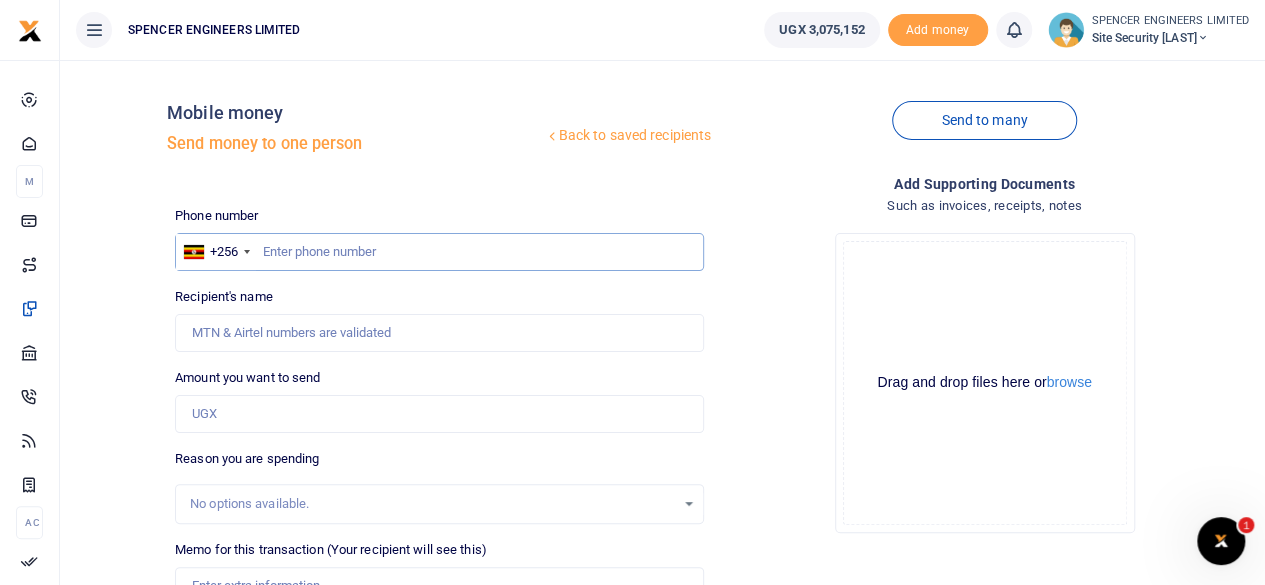 click at bounding box center (439, 252) 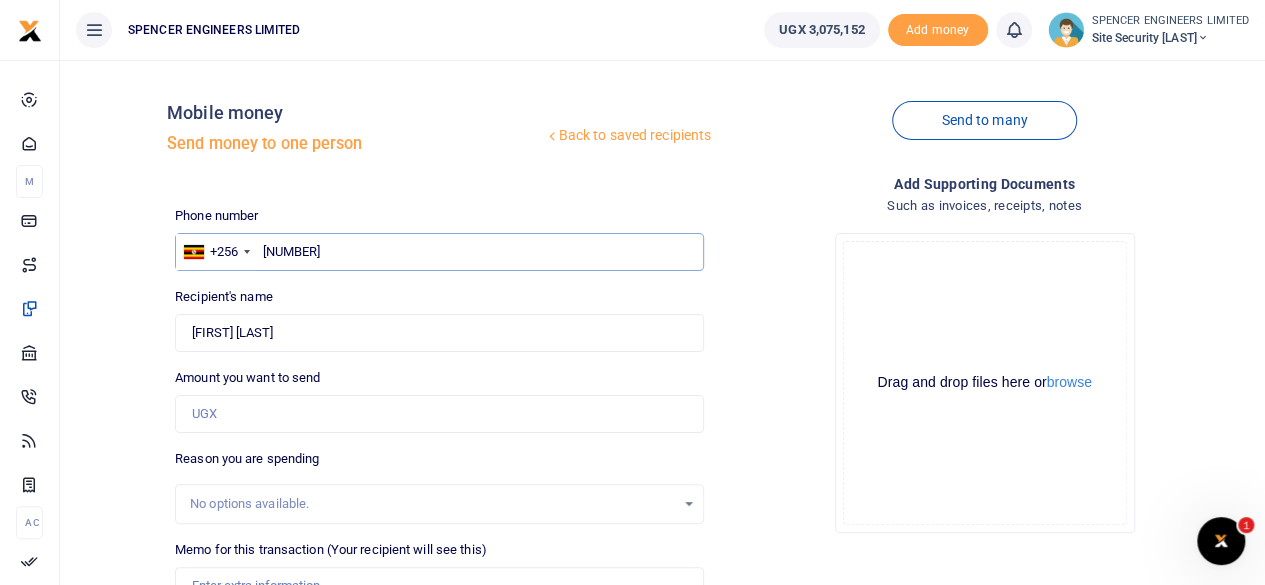 type on "742159139" 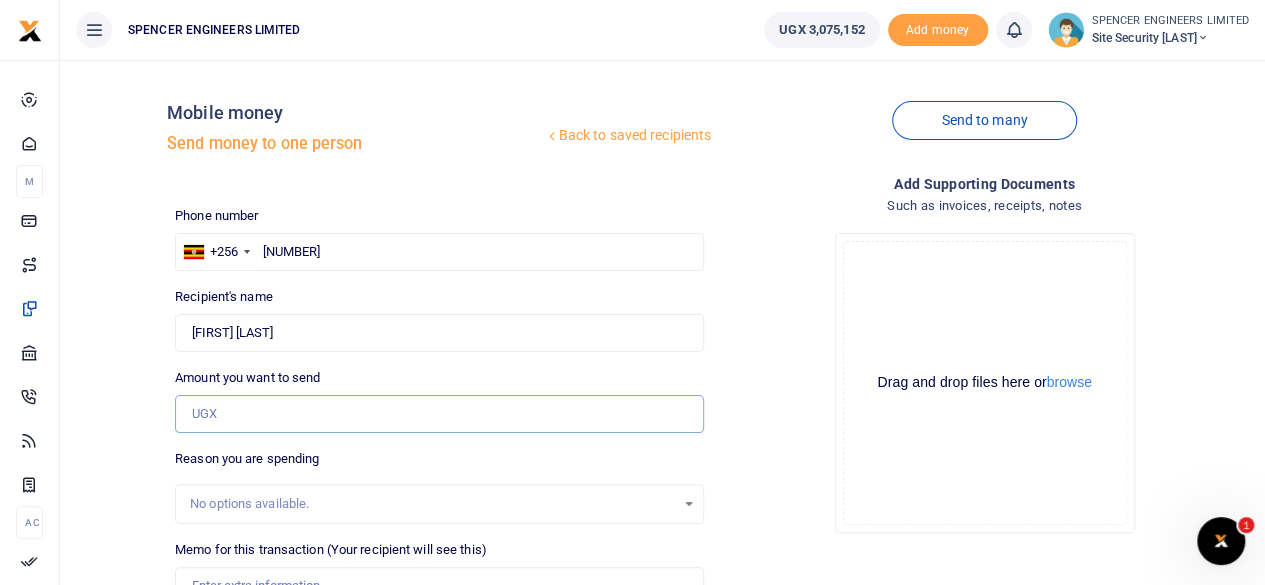 click on "Amount you want to send" at bounding box center (439, 414) 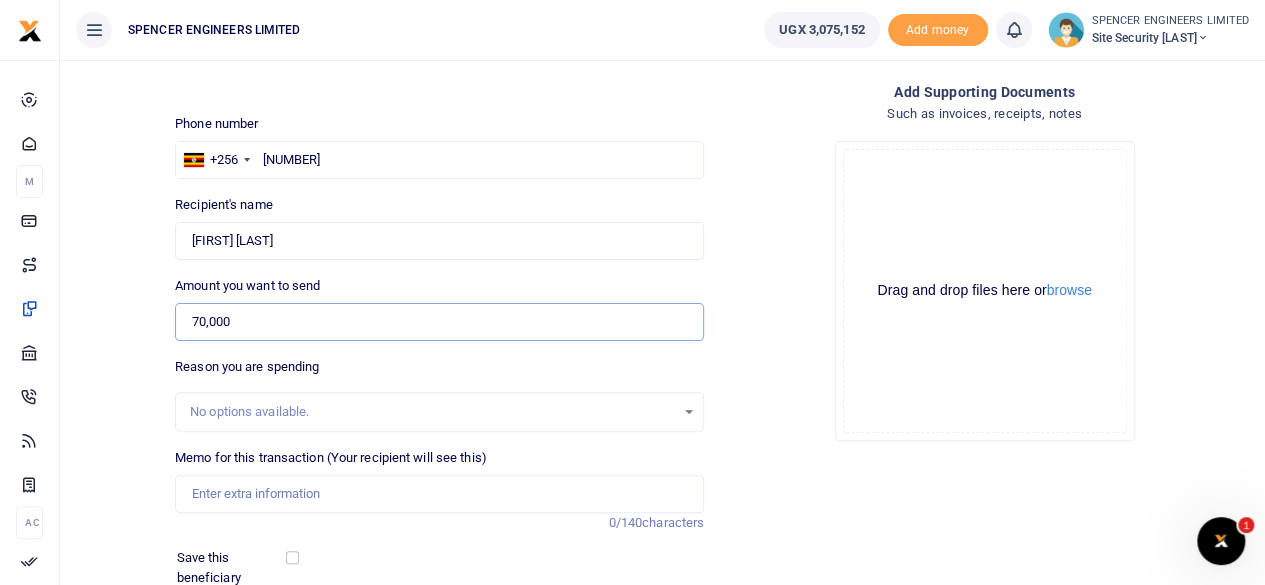 scroll, scrollTop: 100, scrollLeft: 0, axis: vertical 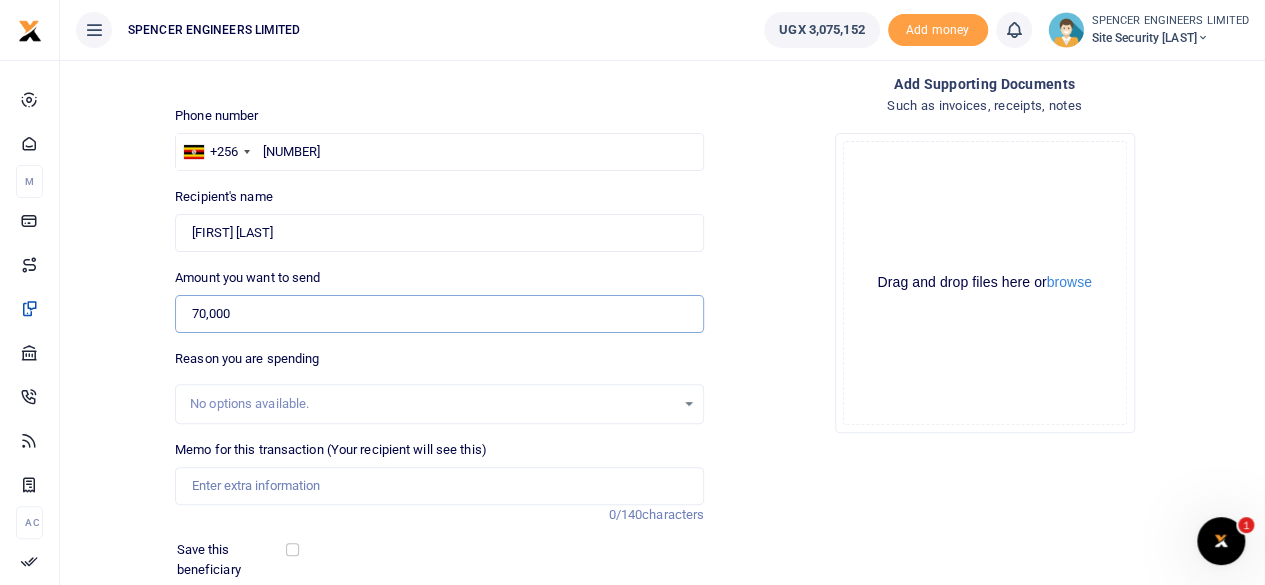 type on "70,000" 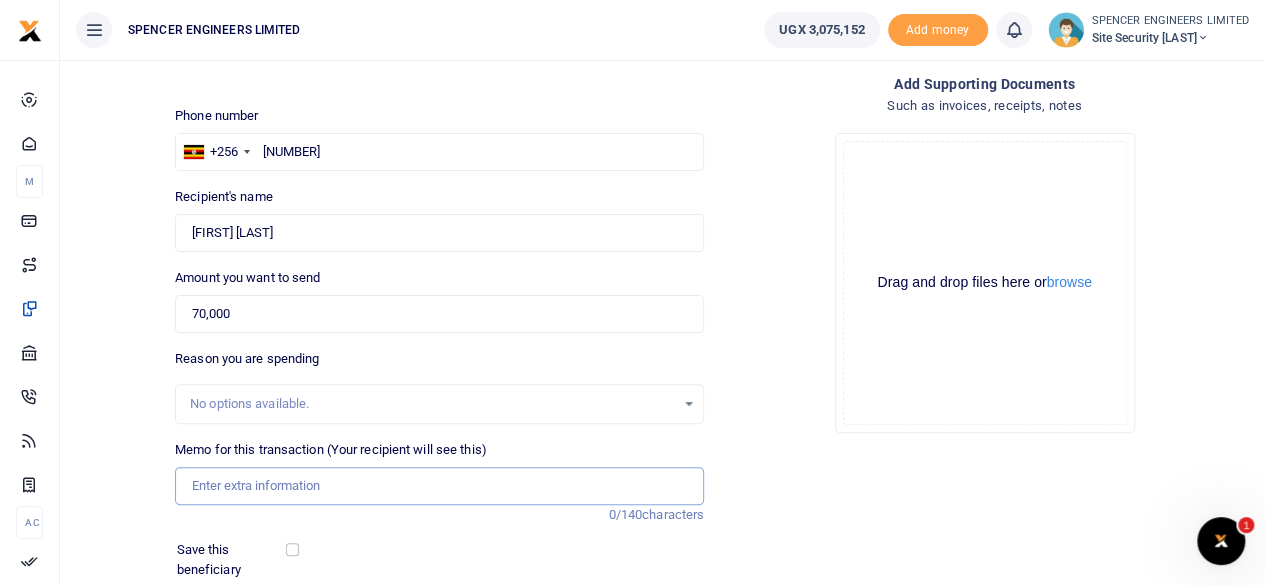 click on "Memo for this transaction (Your recipient will see this)" at bounding box center [439, 486] 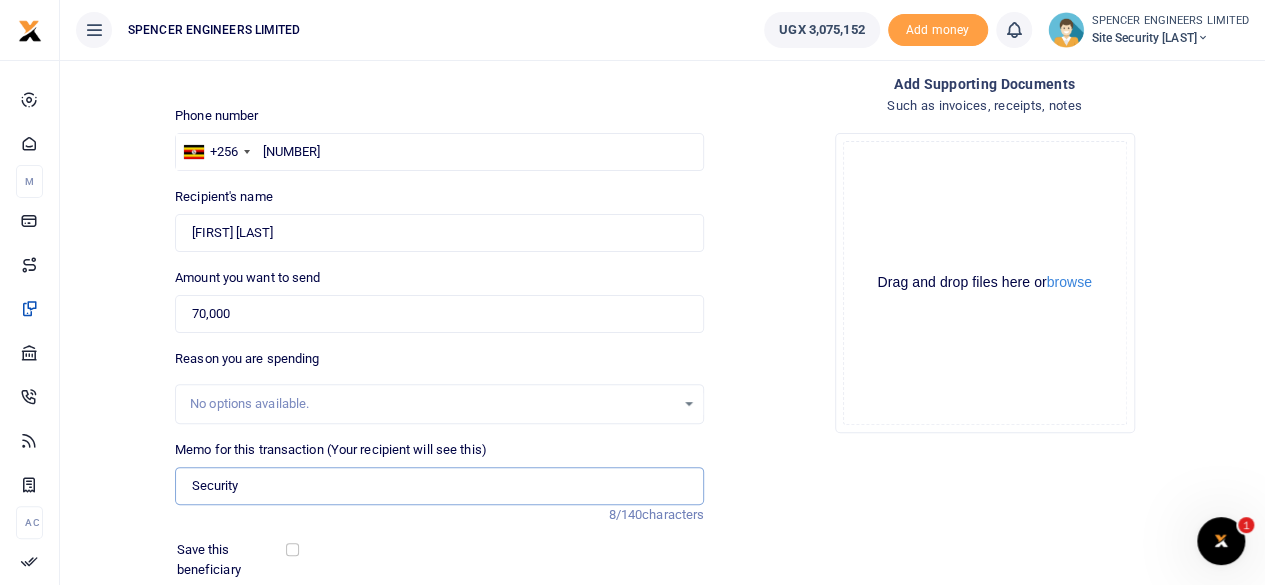 click on "Security" at bounding box center (439, 486) 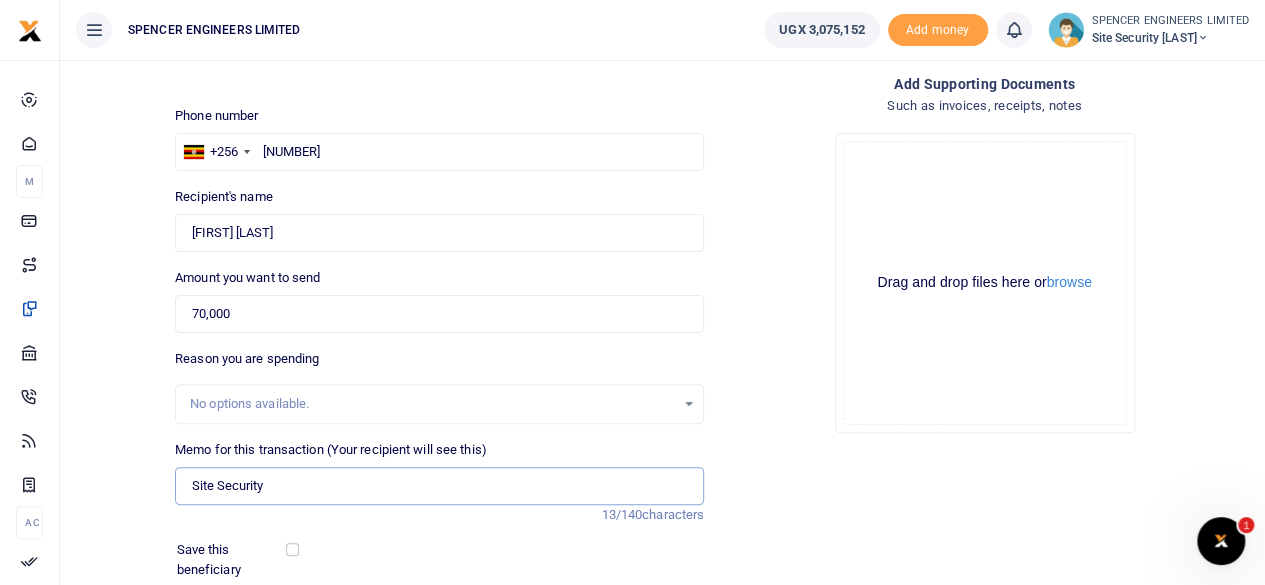 click on "Site Security" at bounding box center (439, 486) 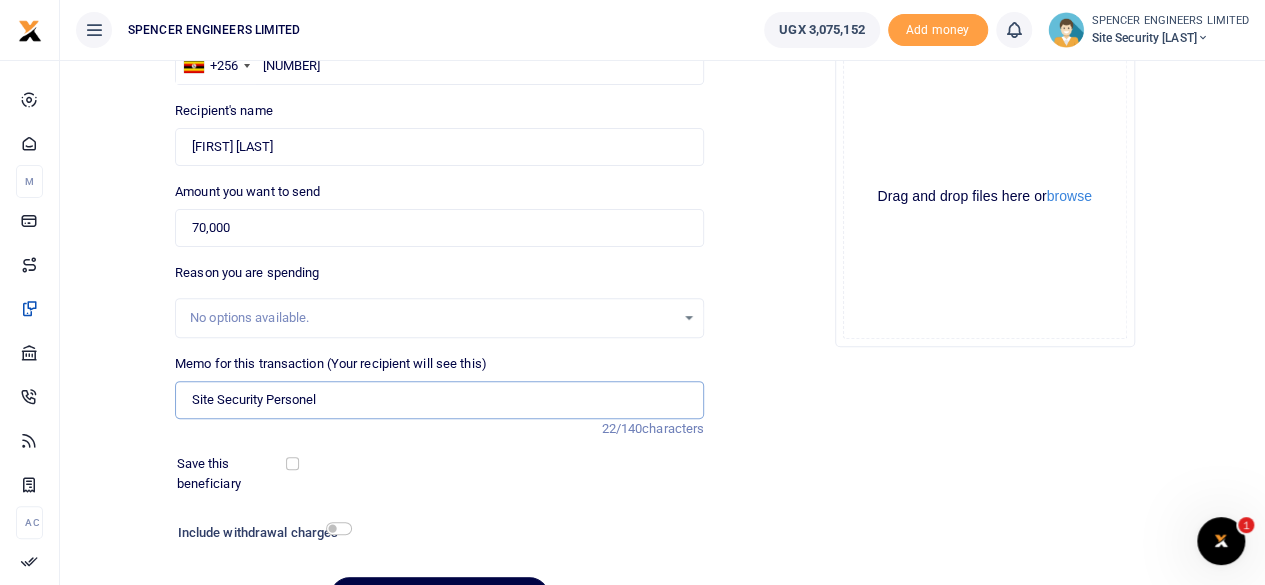 scroll, scrollTop: 298, scrollLeft: 0, axis: vertical 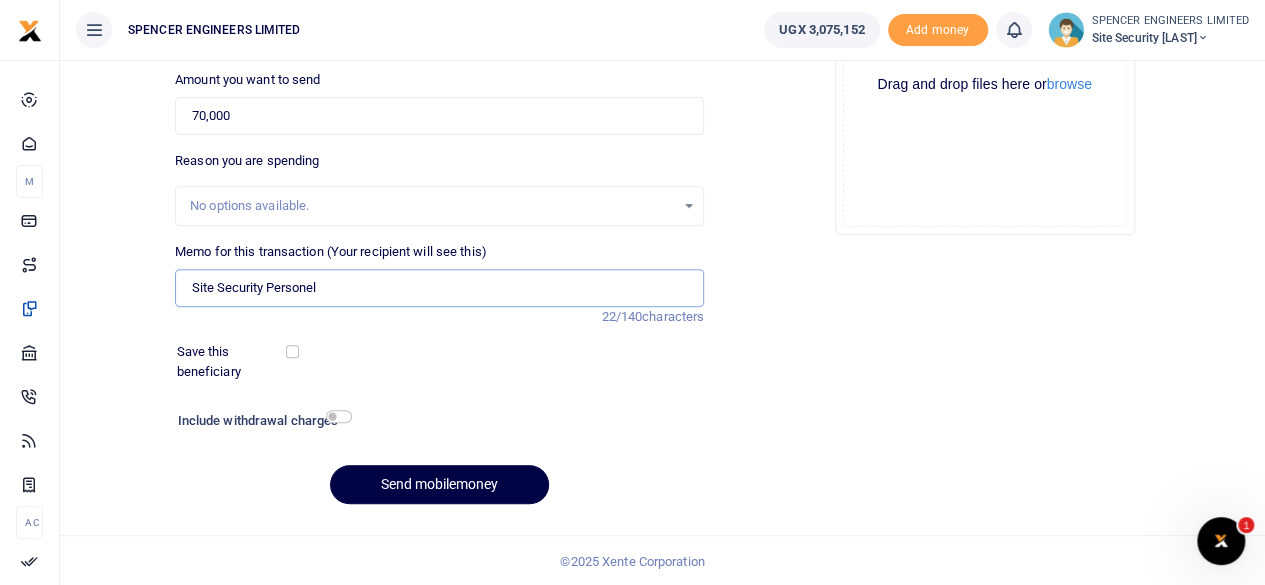 type on "Site Security Personel" 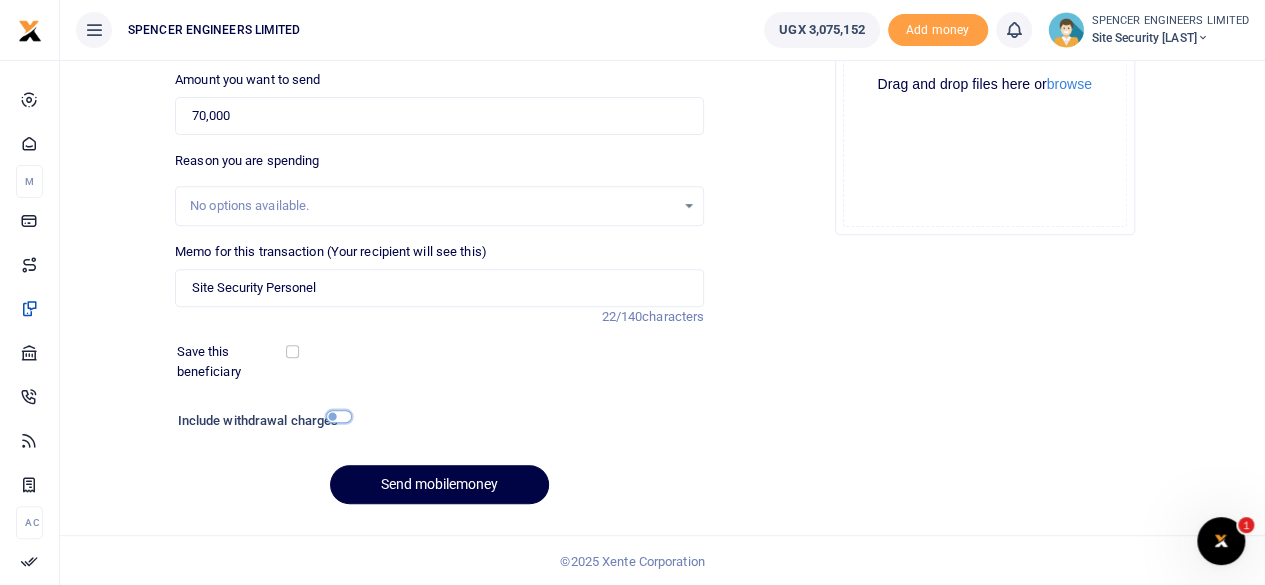 click at bounding box center [339, 416] 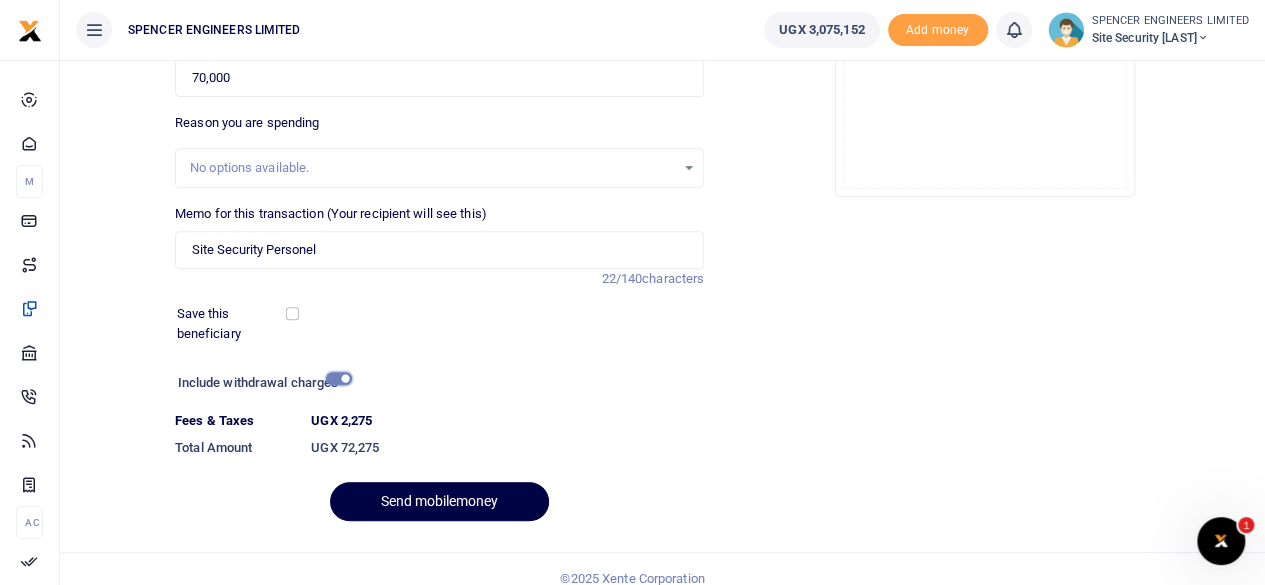 scroll, scrollTop: 354, scrollLeft: 0, axis: vertical 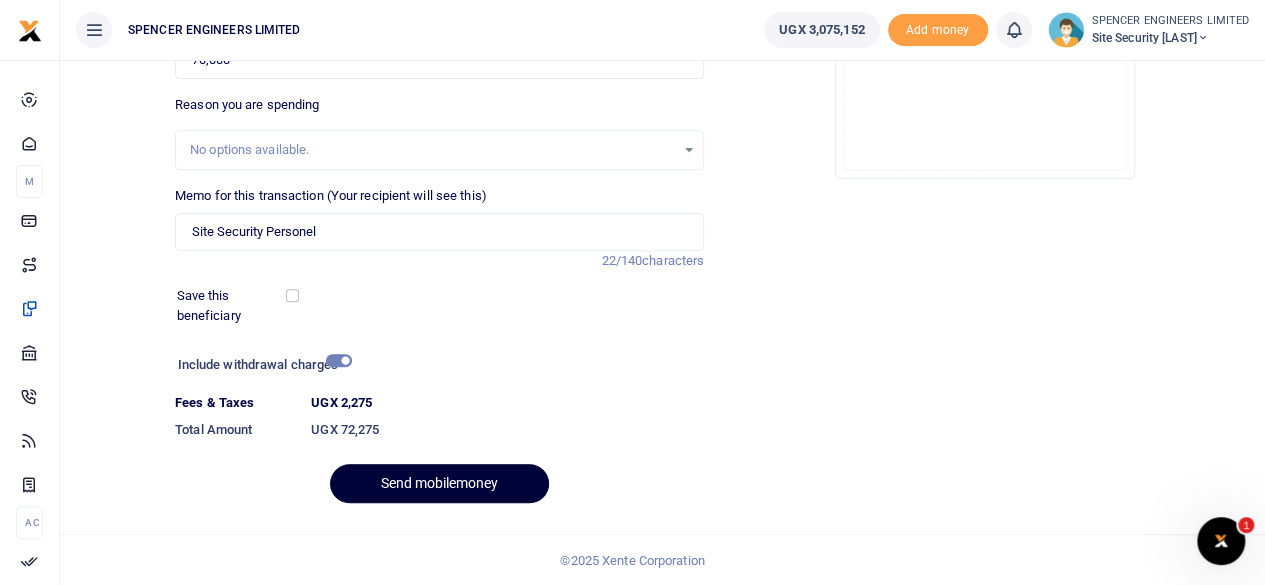 click on "Send mobilemoney" at bounding box center (439, 483) 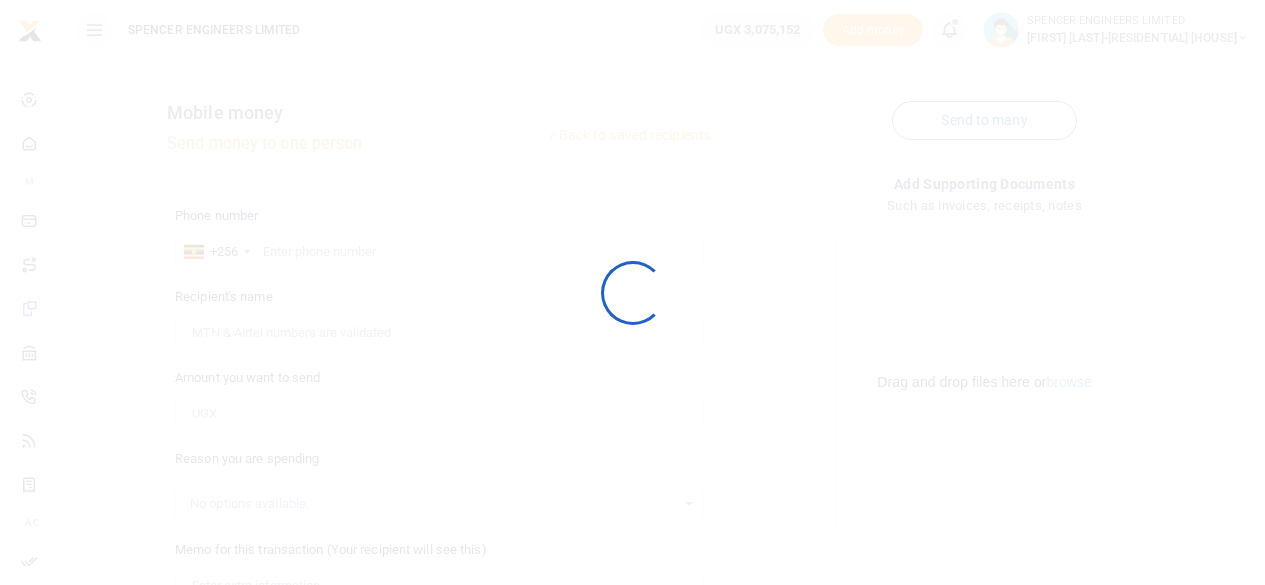 scroll, scrollTop: 298, scrollLeft: 0, axis: vertical 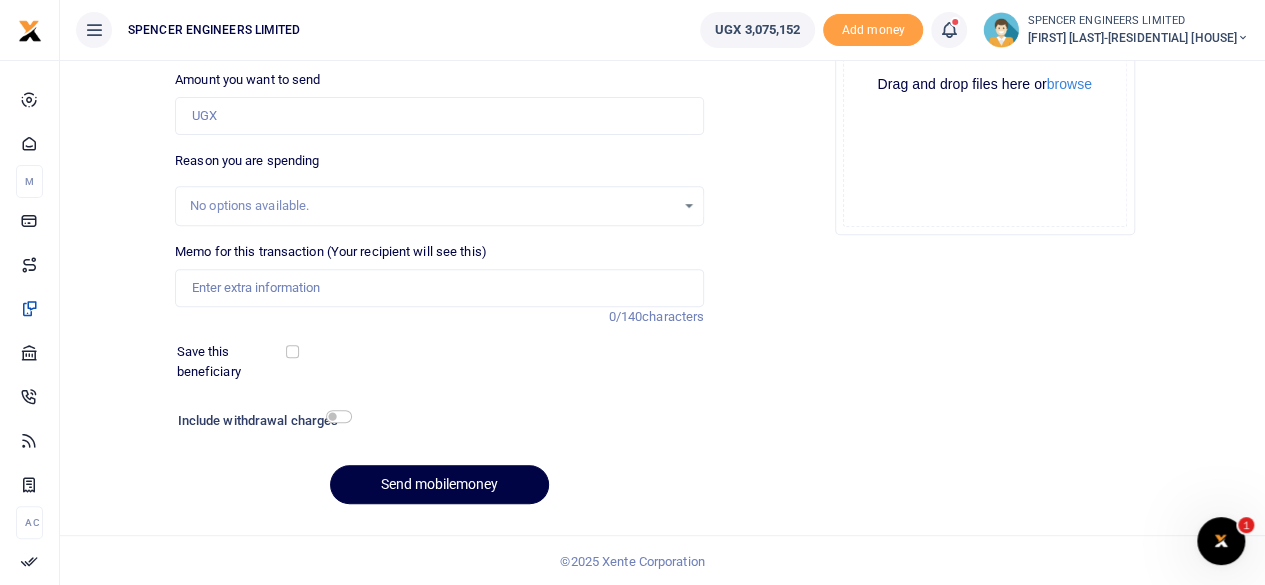 click at bounding box center (959, 30) 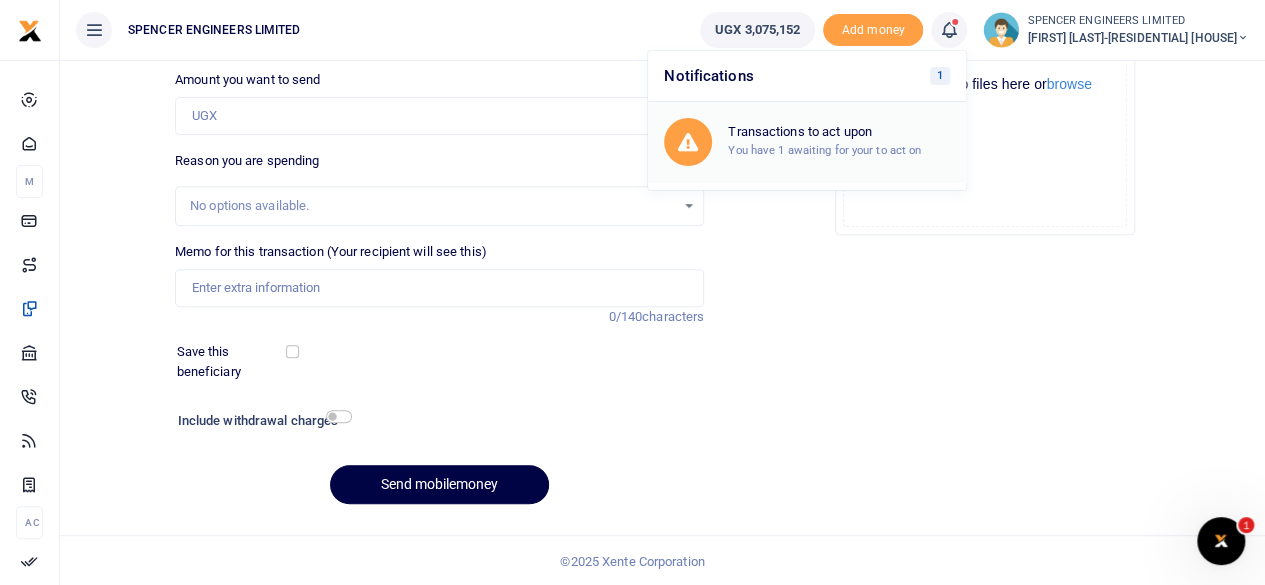 click on "Transactions to act upon" at bounding box center (839, 132) 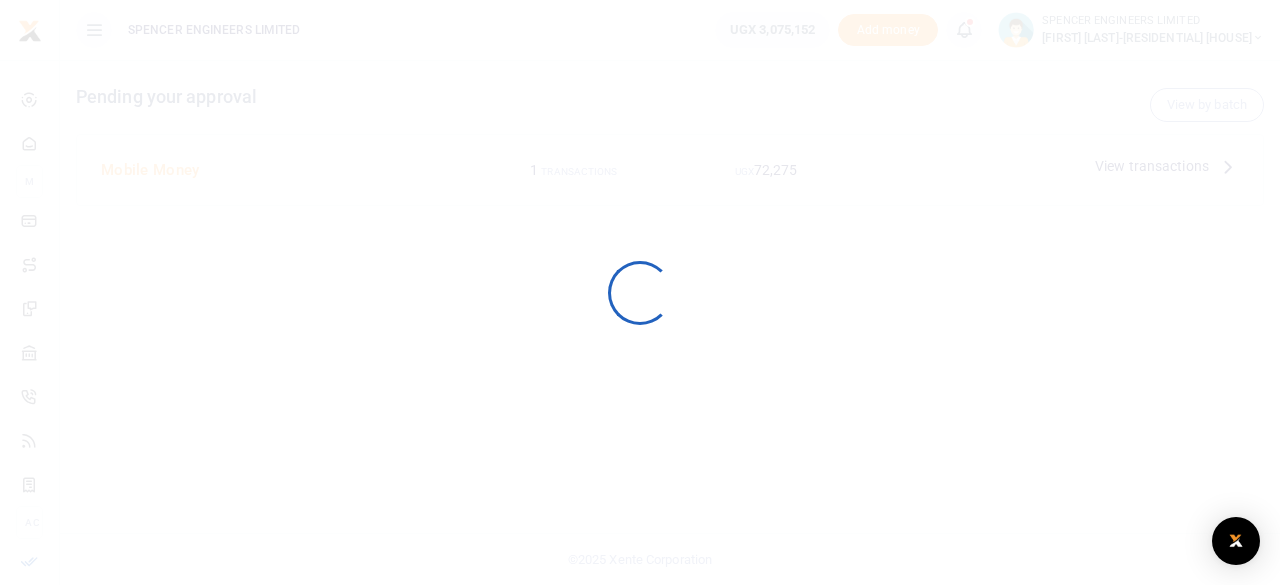 scroll, scrollTop: 0, scrollLeft: 0, axis: both 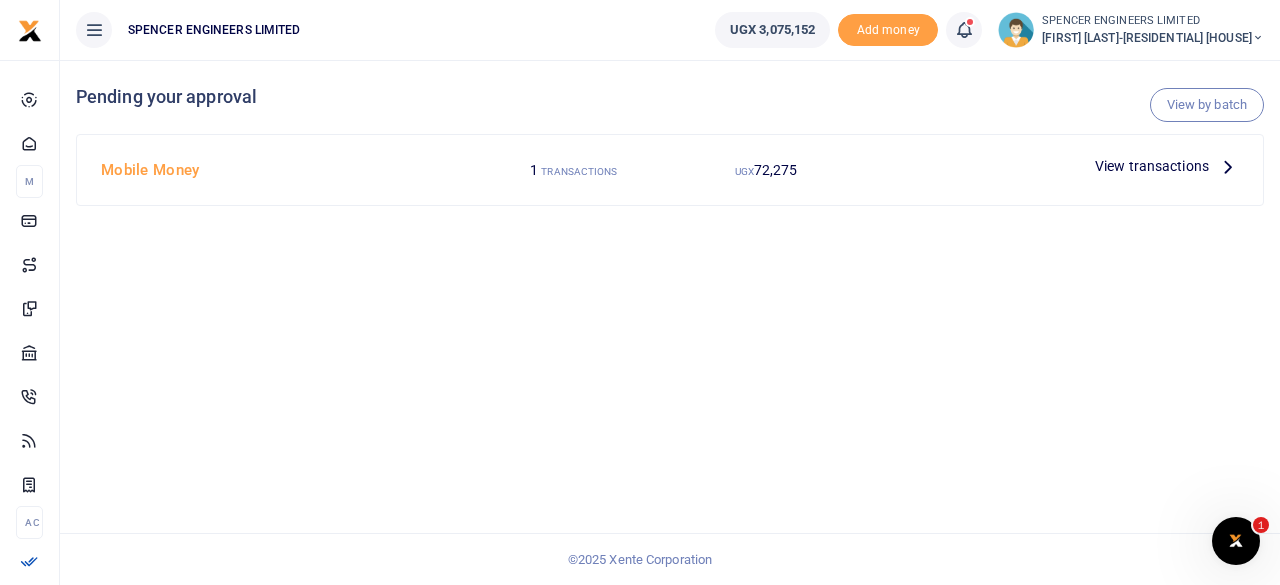 click at bounding box center (1228, 166) 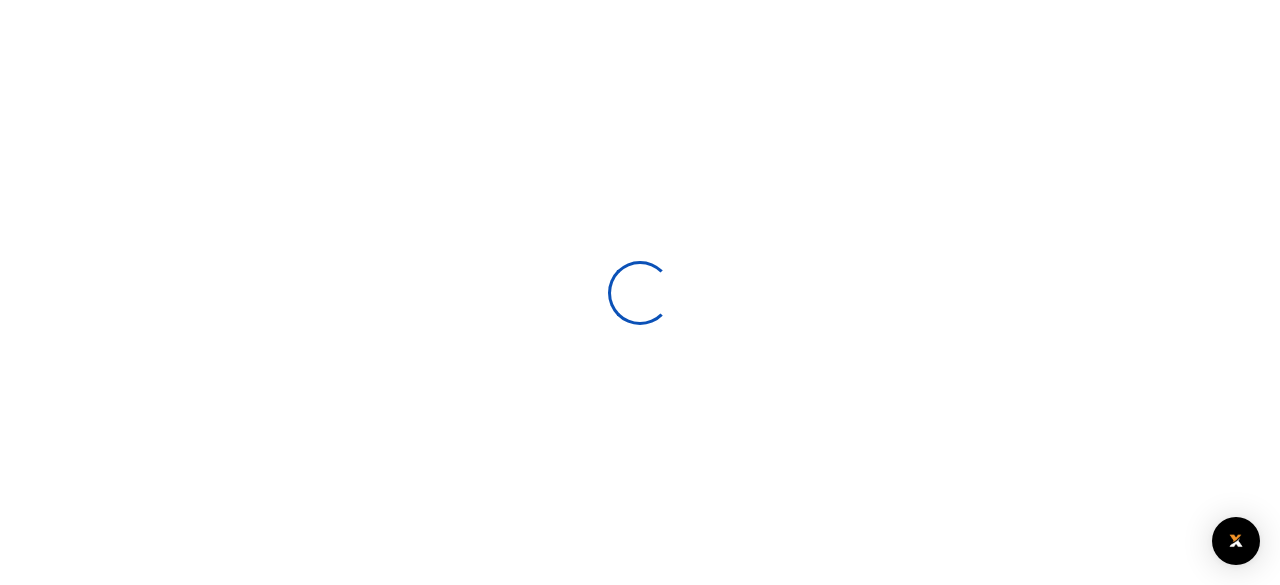 scroll, scrollTop: 0, scrollLeft: 0, axis: both 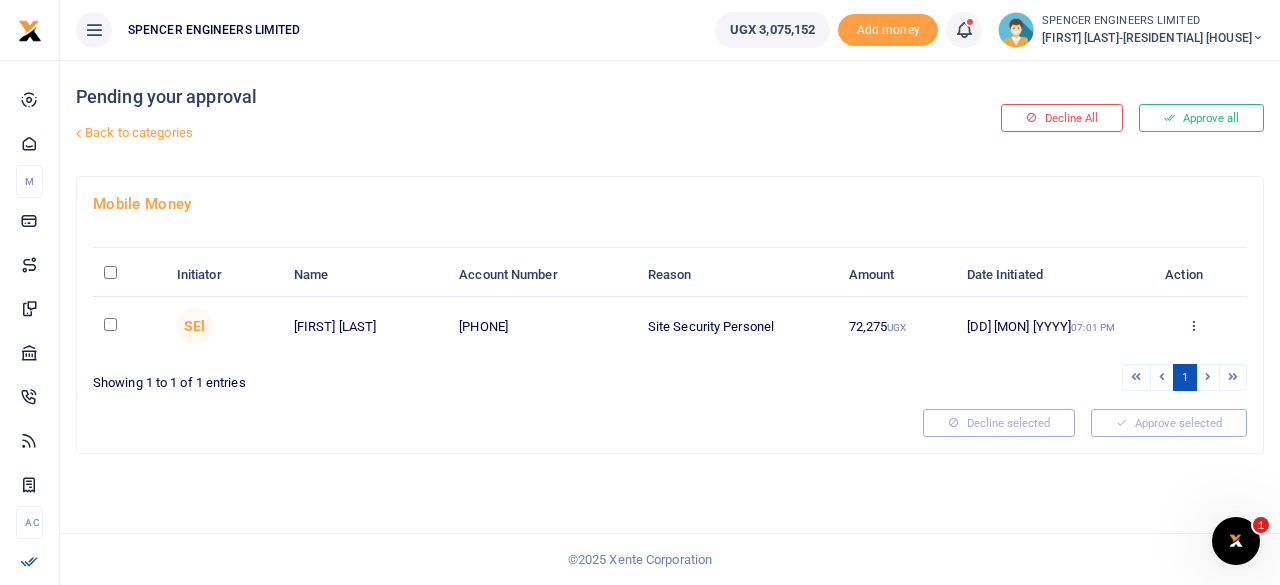 click at bounding box center [110, 324] 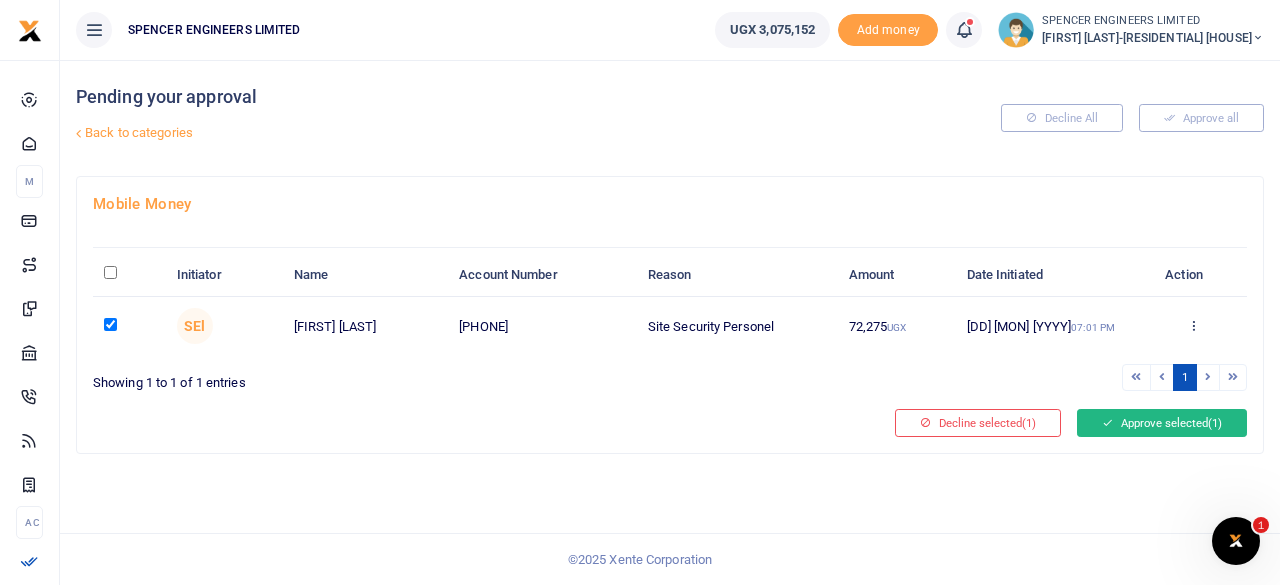 click on "Approve selected  (1)" at bounding box center [1162, 423] 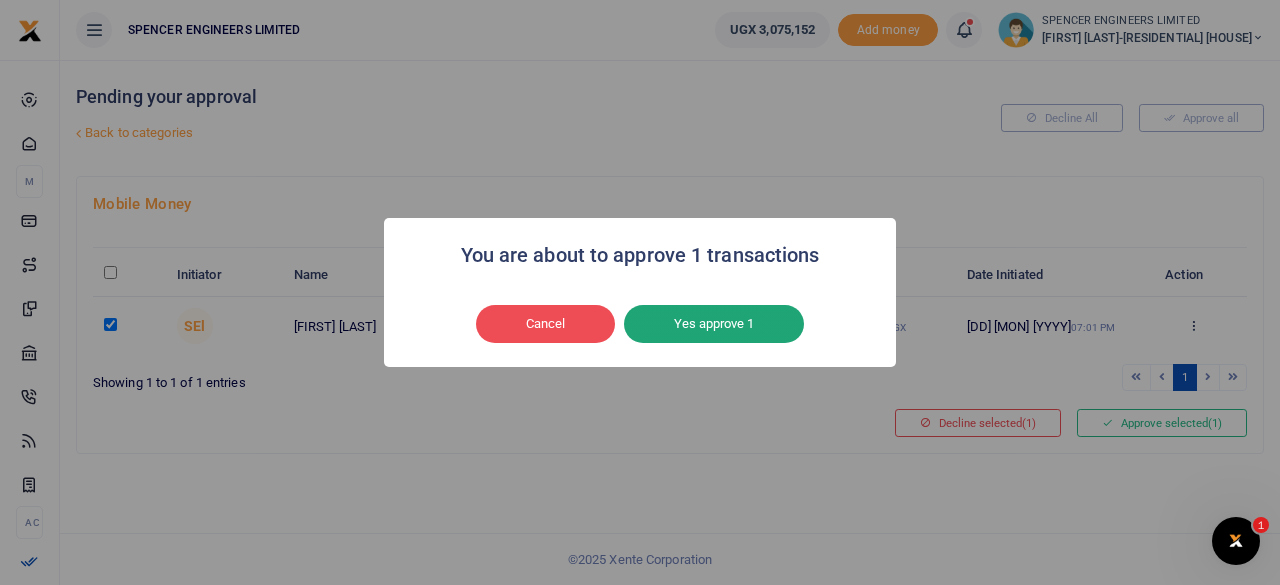 click on "Yes approve 1" at bounding box center [714, 324] 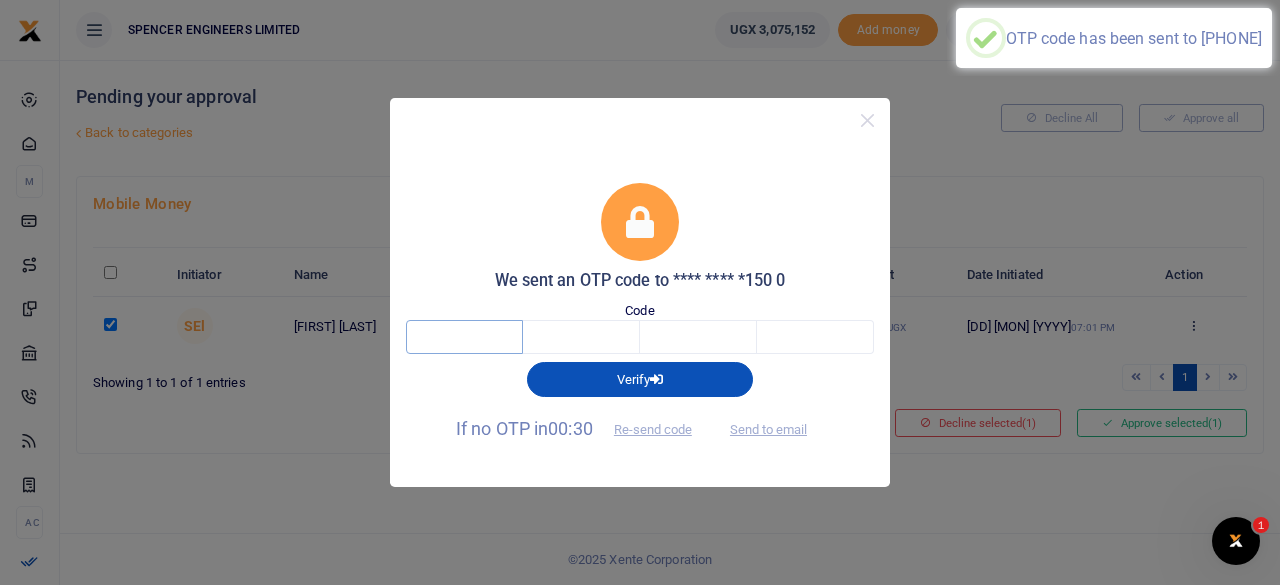 click at bounding box center [464, 337] 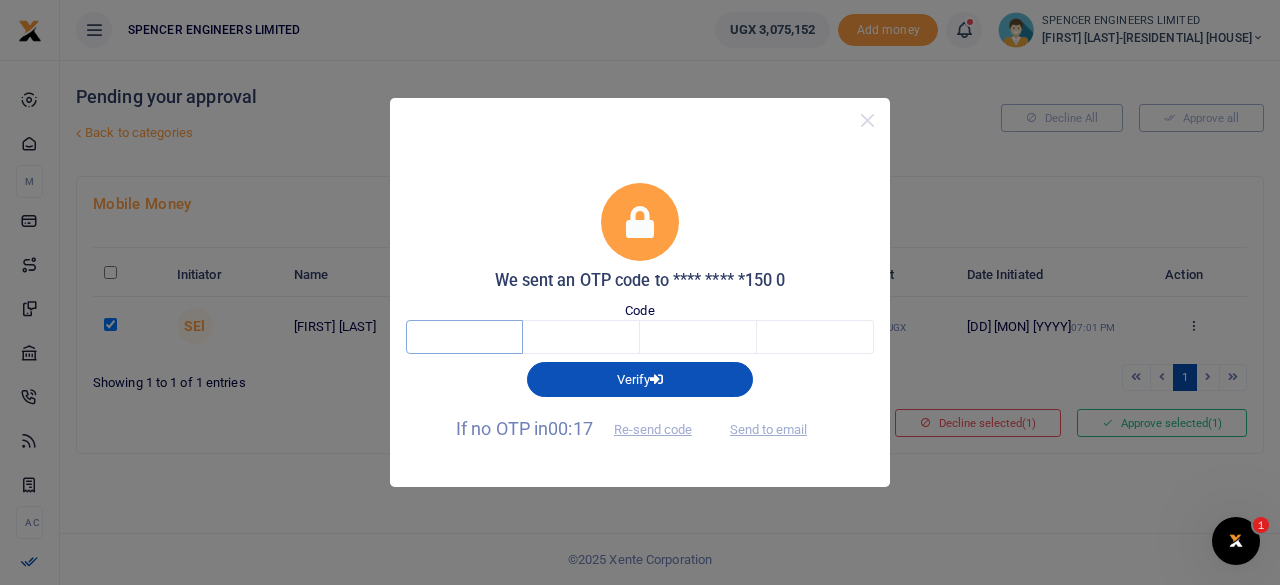 click at bounding box center [464, 337] 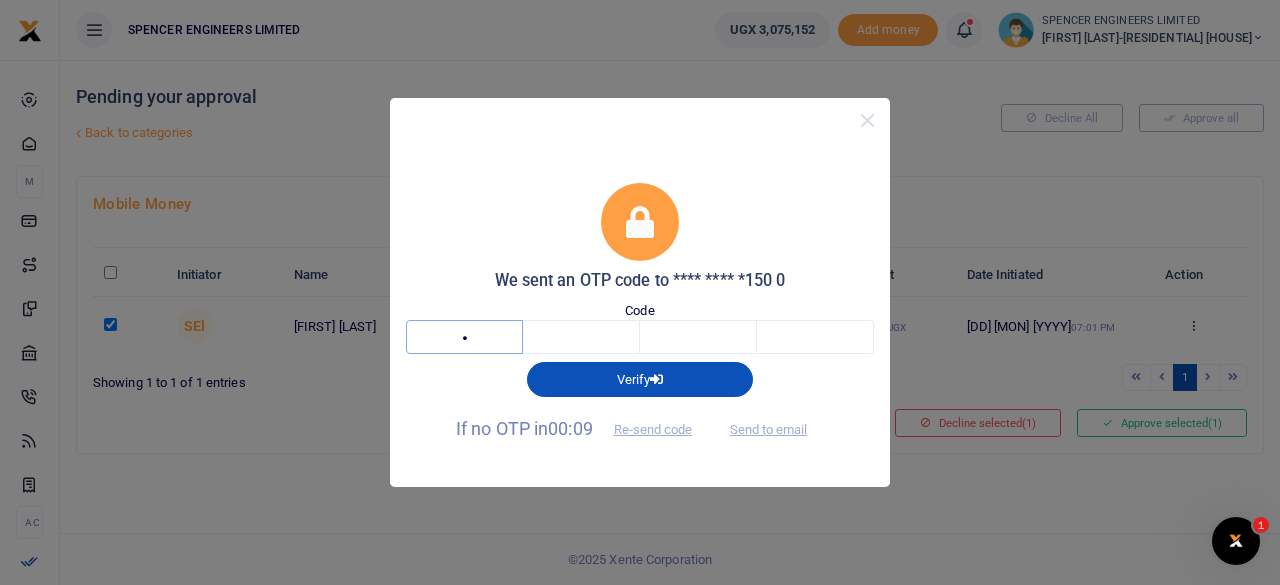 type on "2" 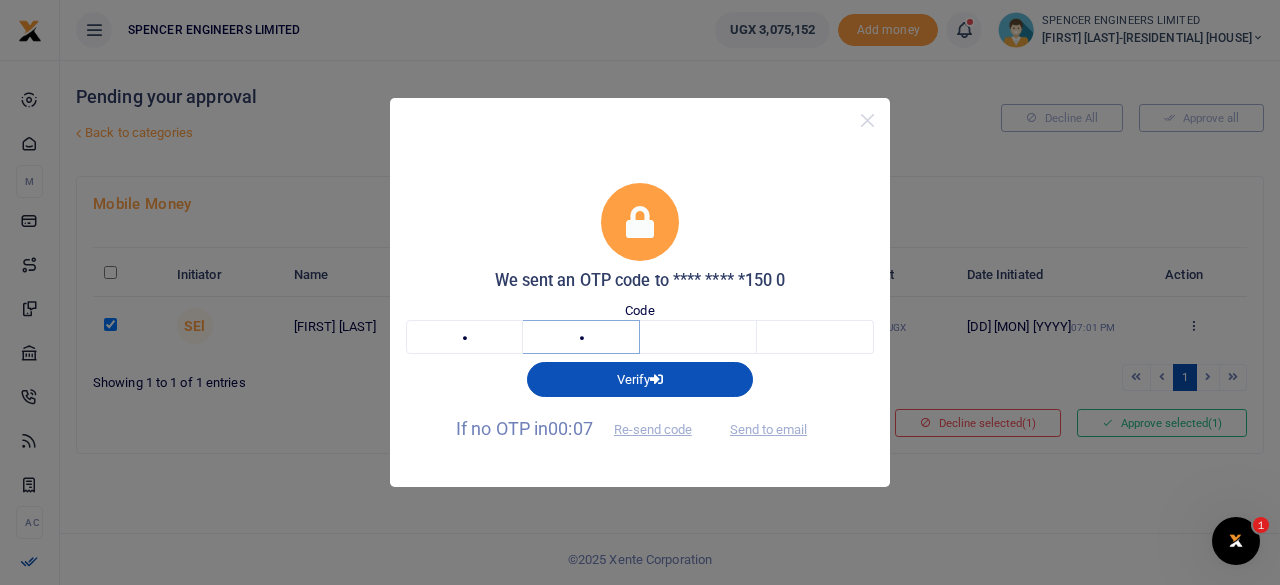 type on "9" 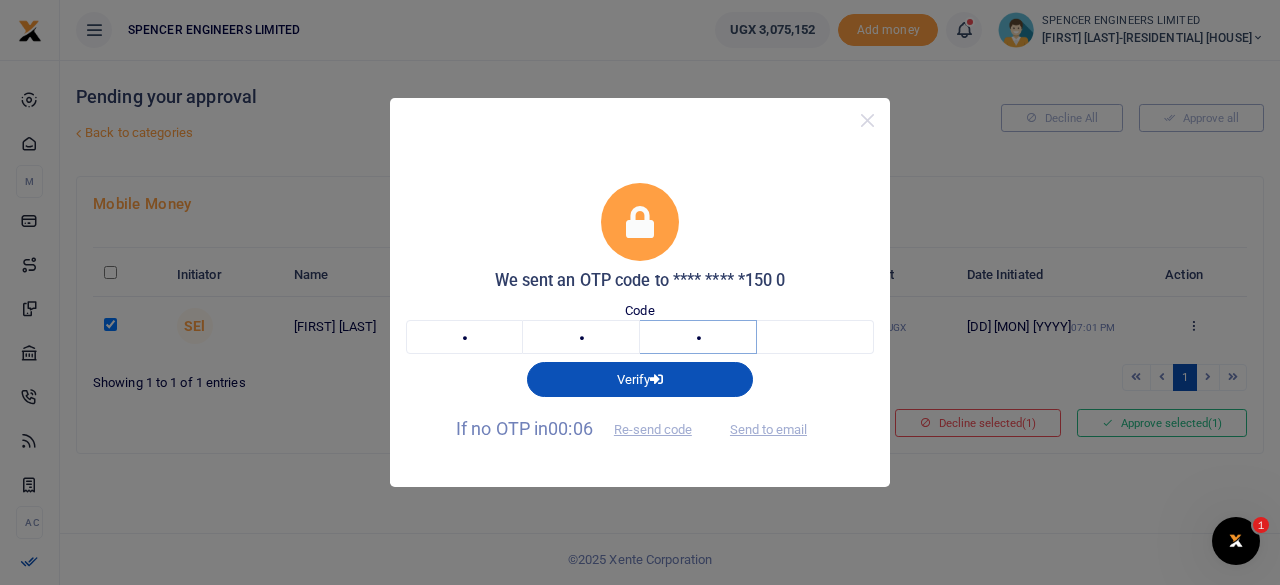 type on "4" 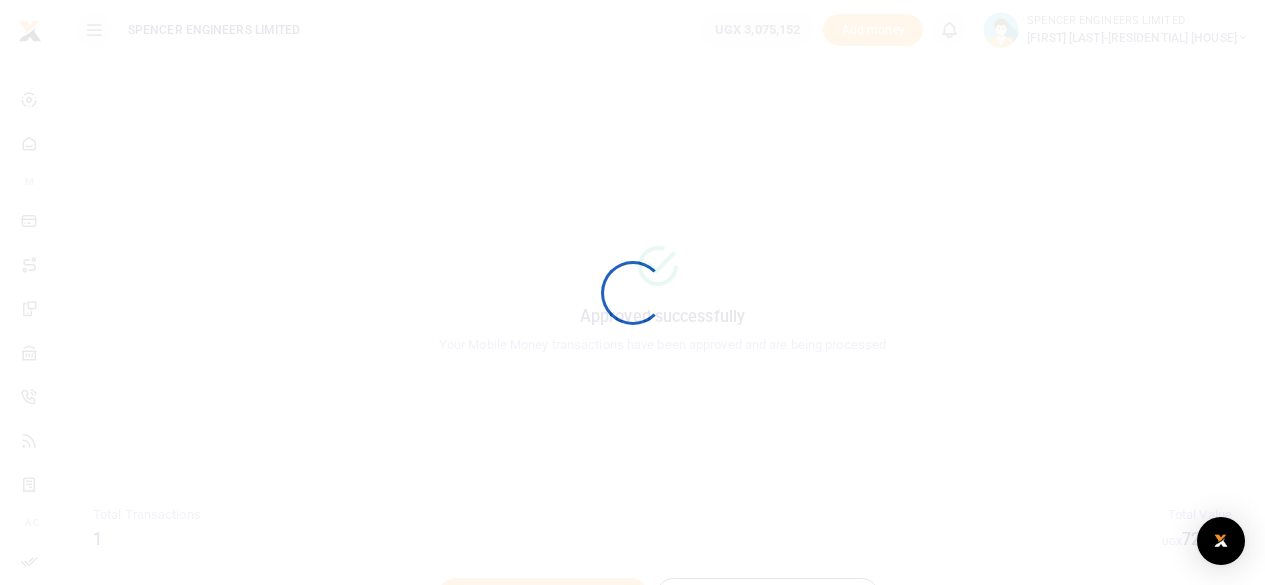 scroll, scrollTop: 0, scrollLeft: 0, axis: both 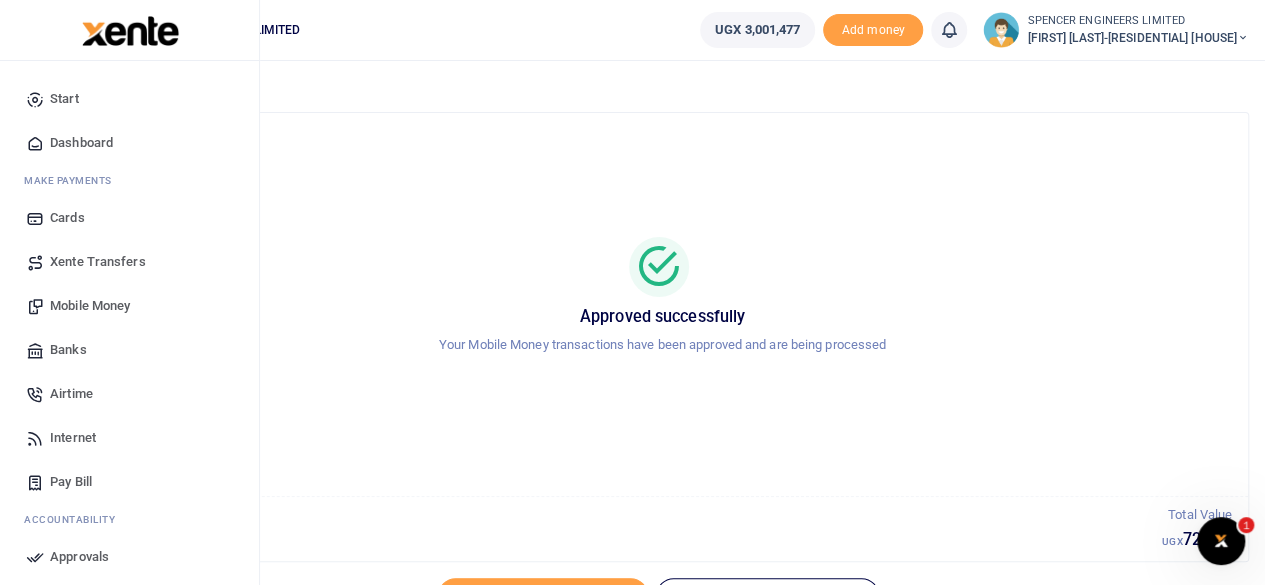 click on "Mobile Money" at bounding box center [90, 306] 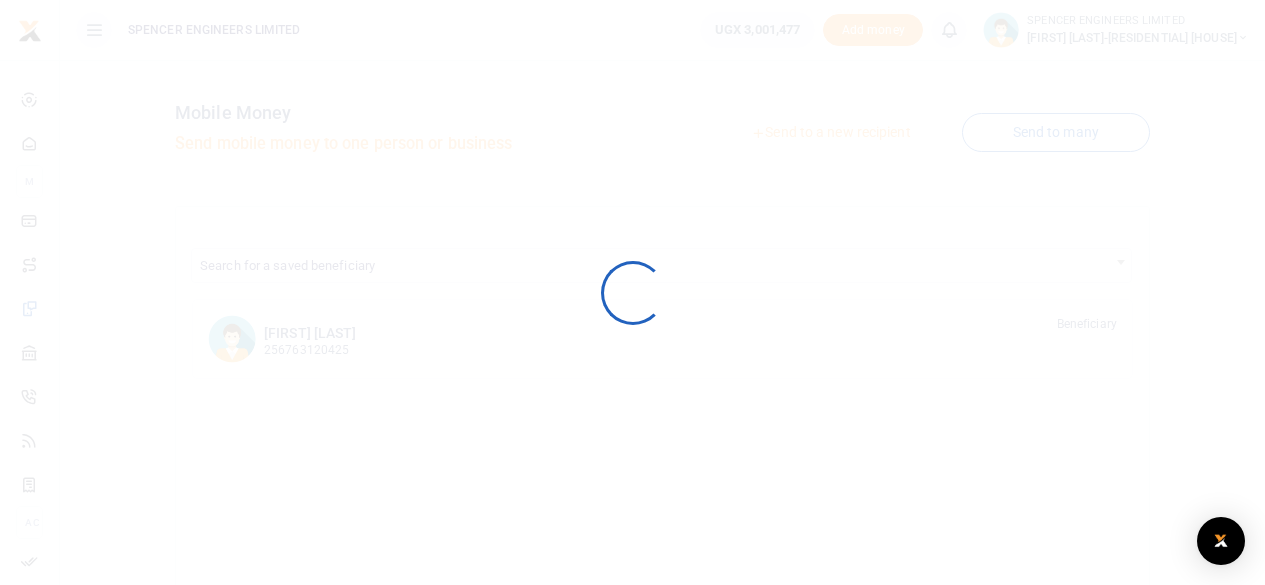 scroll, scrollTop: 0, scrollLeft: 0, axis: both 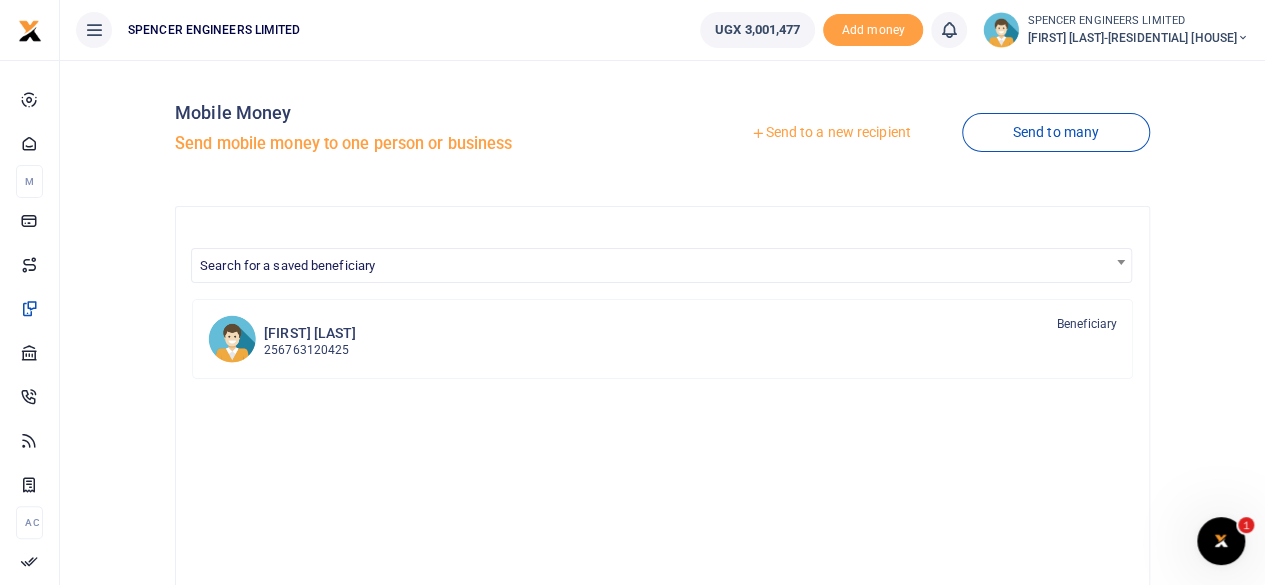 click on "Send to a new recipient" at bounding box center (830, 133) 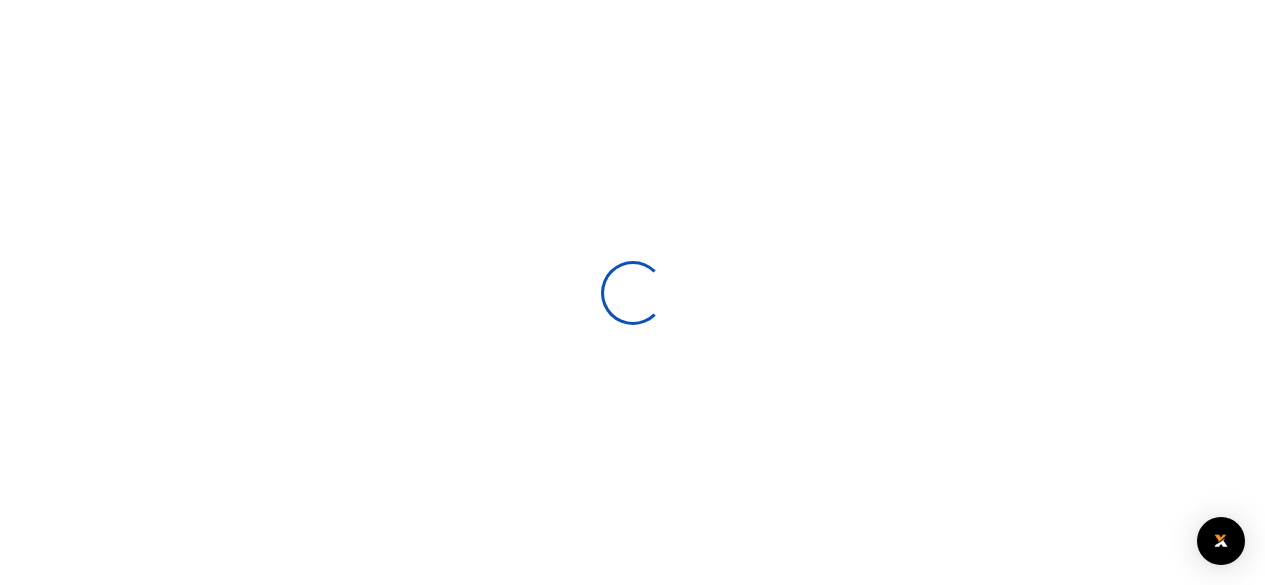 scroll, scrollTop: 0, scrollLeft: 0, axis: both 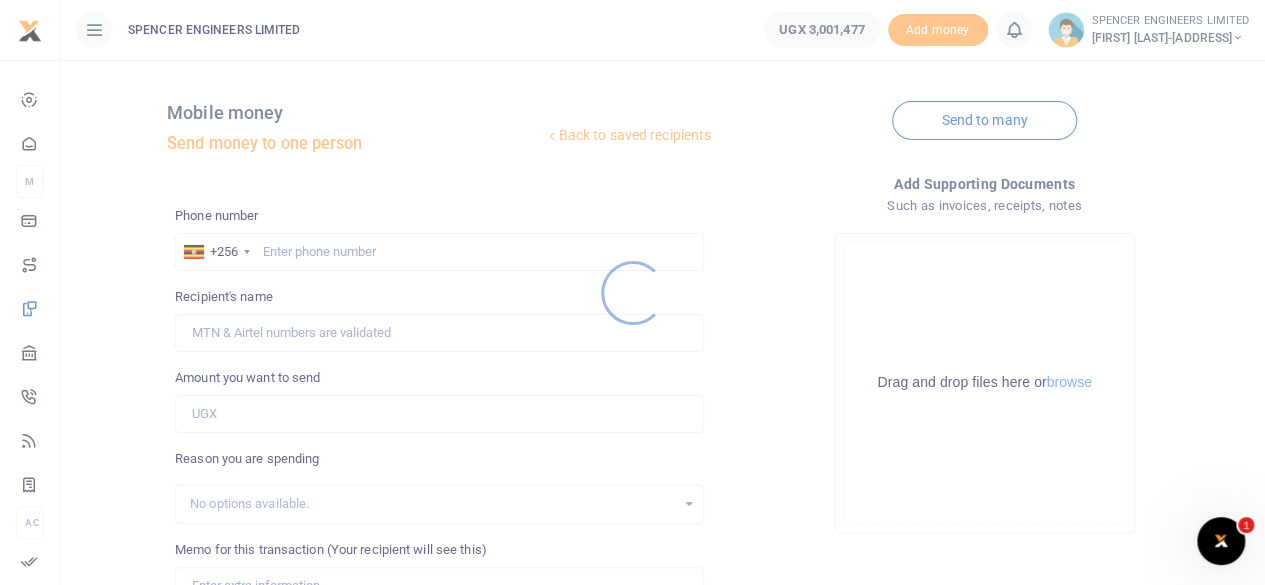 click at bounding box center [632, 292] 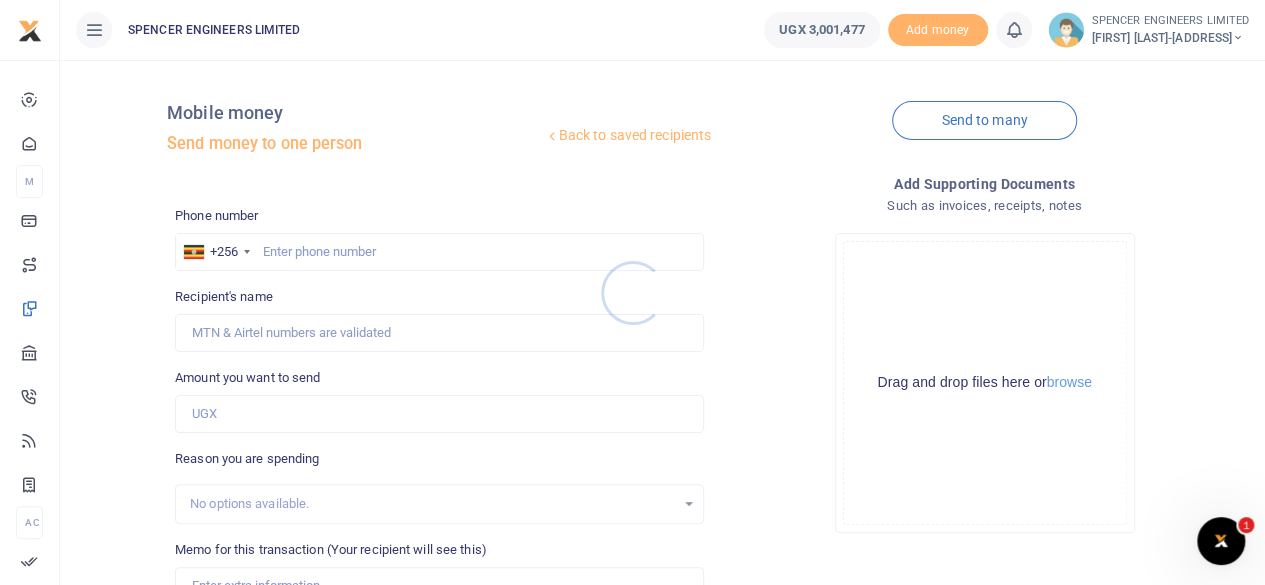click at bounding box center [632, 292] 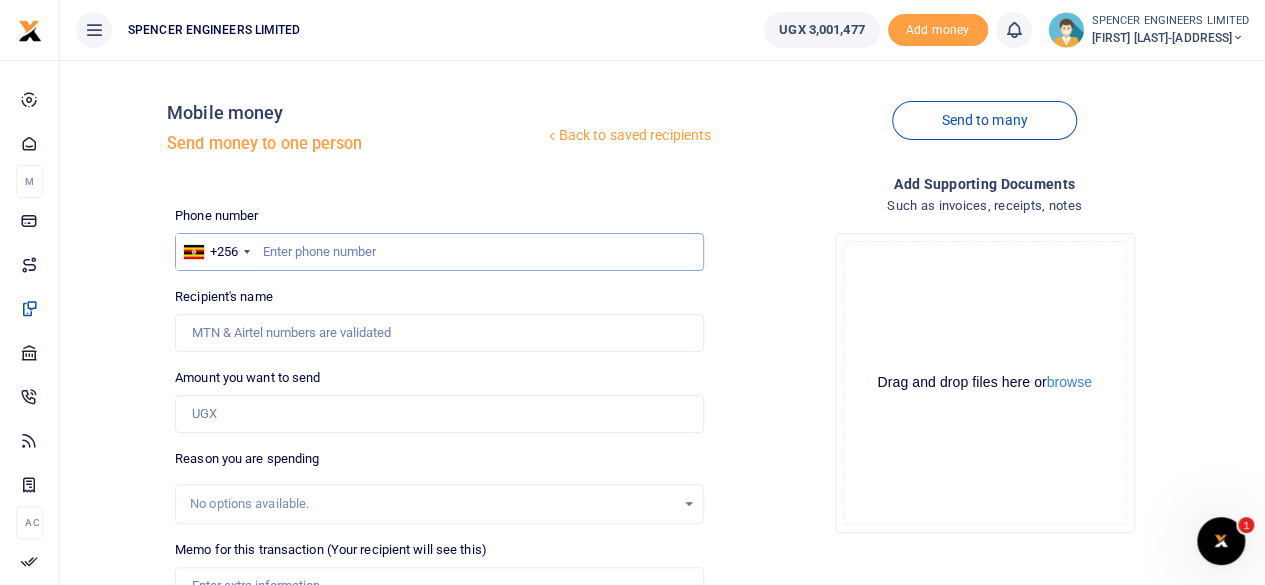 click at bounding box center (439, 252) 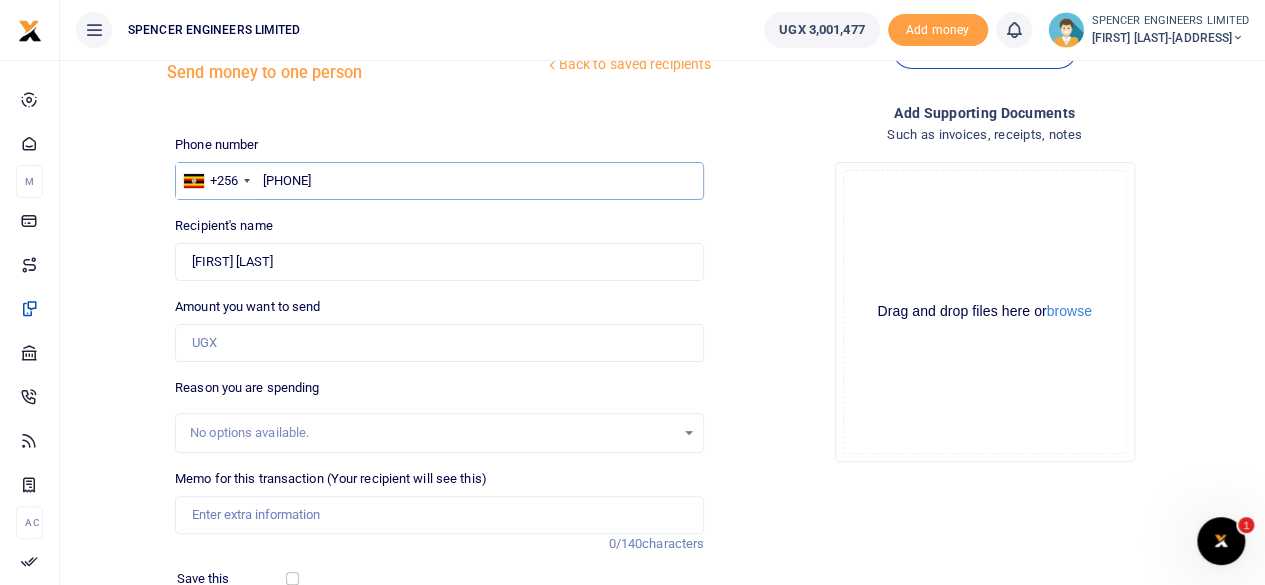 scroll, scrollTop: 100, scrollLeft: 0, axis: vertical 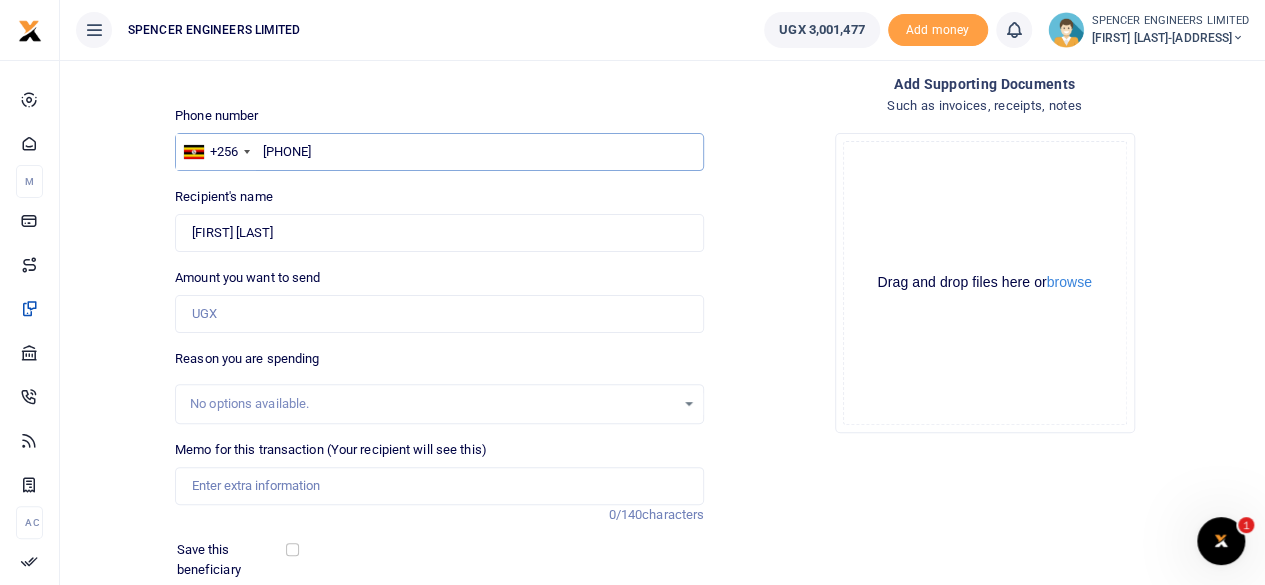 type on "0783315591" 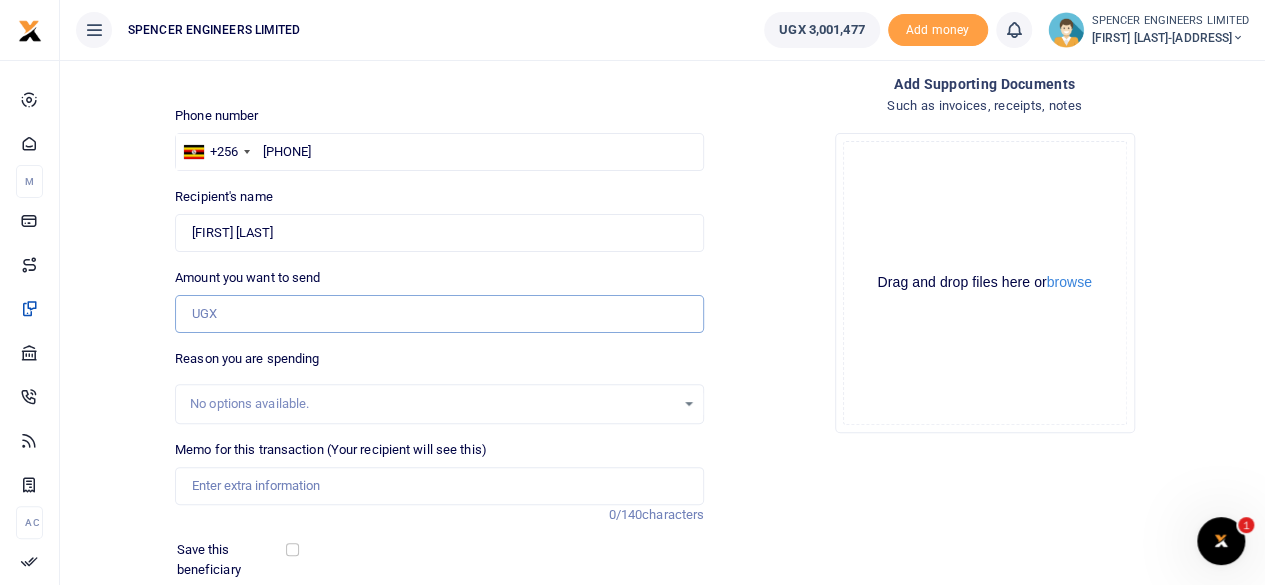 click on "Amount you want to send" at bounding box center [439, 314] 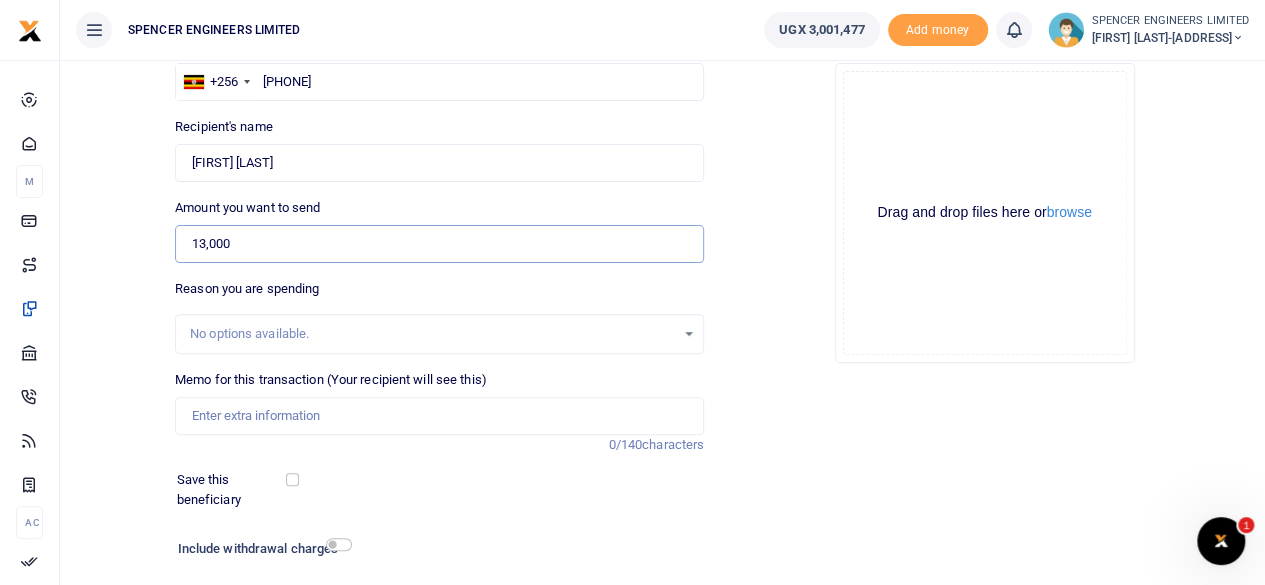scroll, scrollTop: 200, scrollLeft: 0, axis: vertical 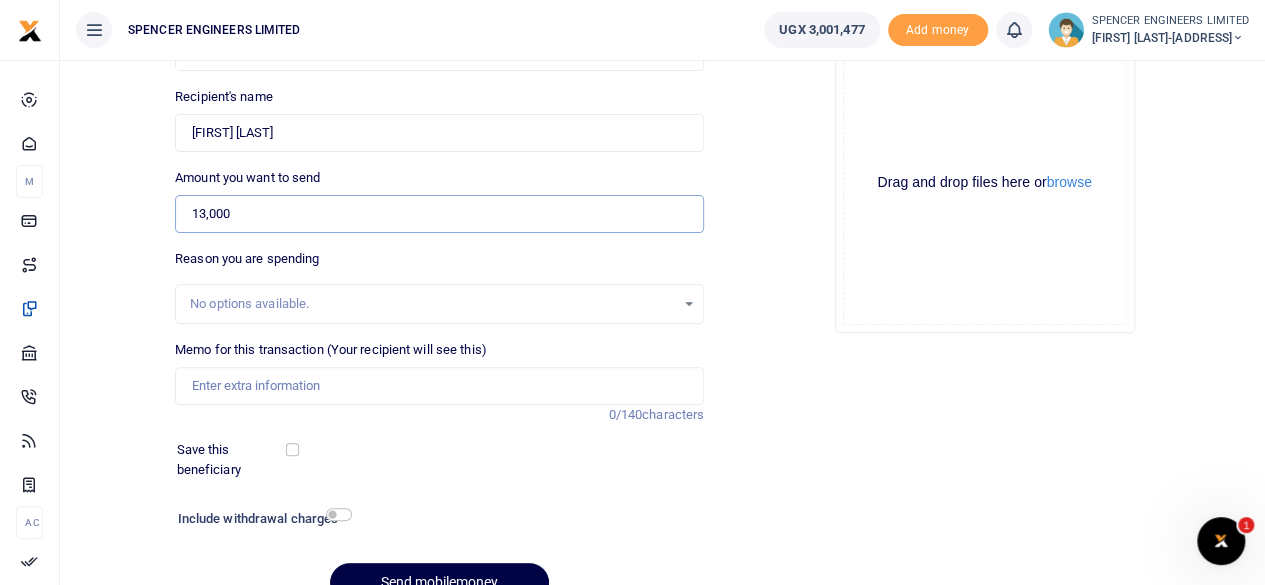 type on "13,000" 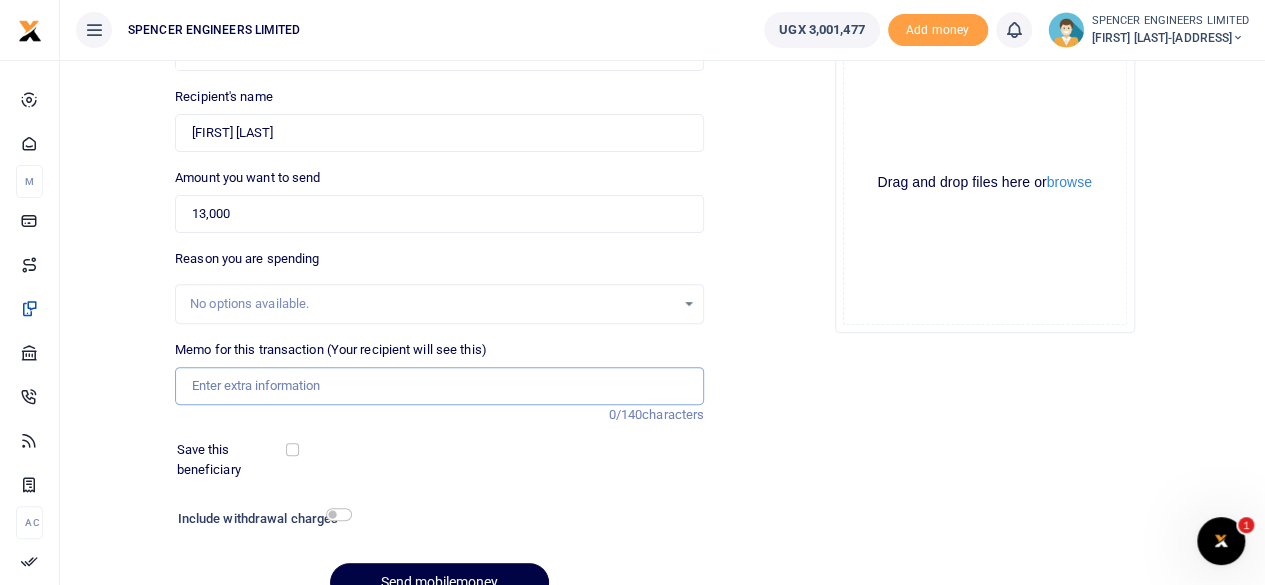 click on "Memo for this transaction (Your recipient will see this)" at bounding box center [439, 386] 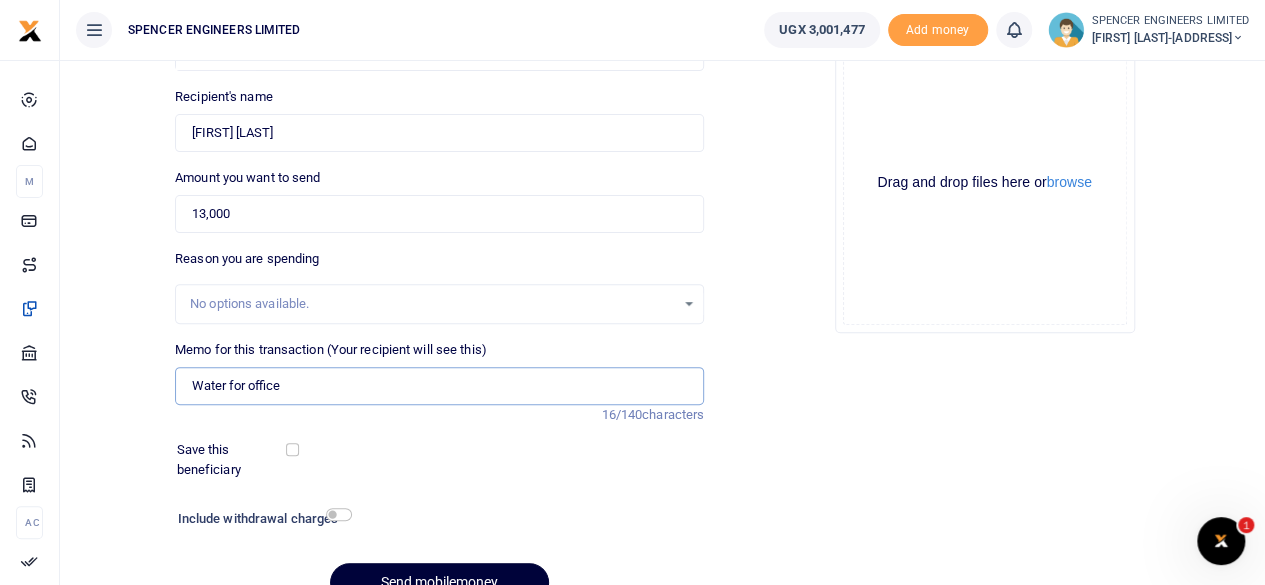 scroll, scrollTop: 298, scrollLeft: 0, axis: vertical 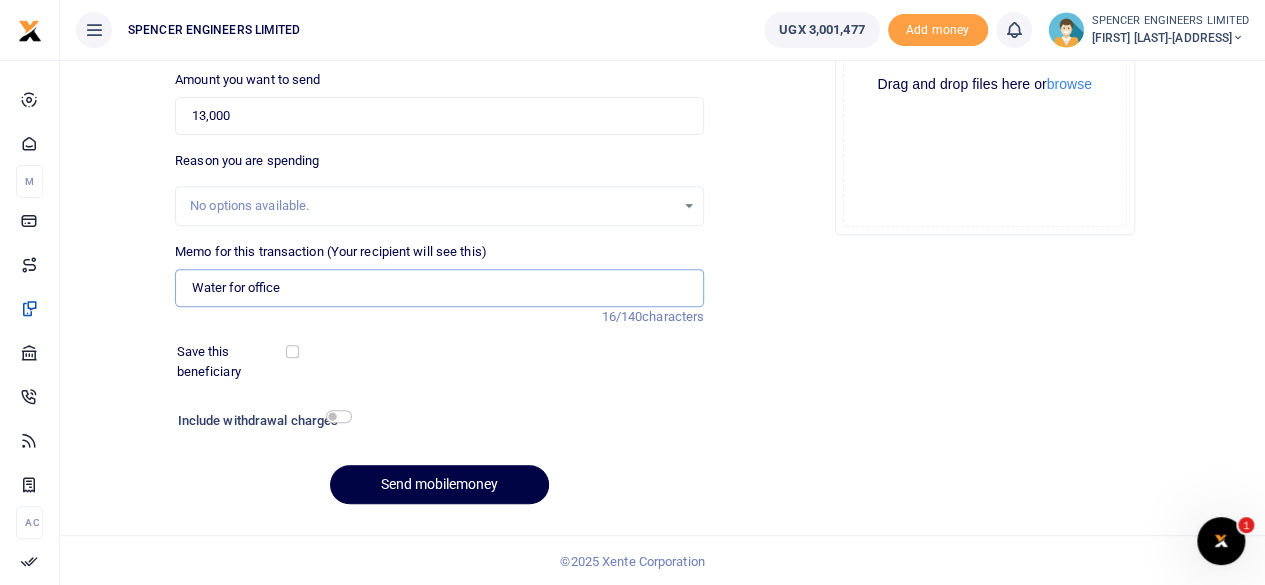type on "Water for office" 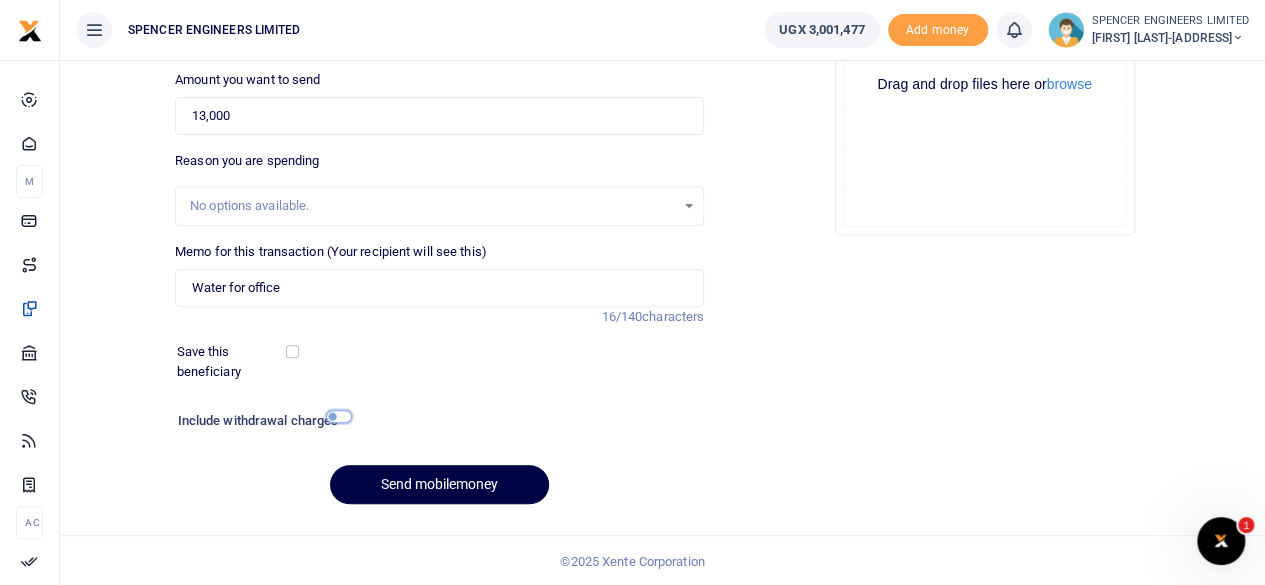 click at bounding box center (339, 416) 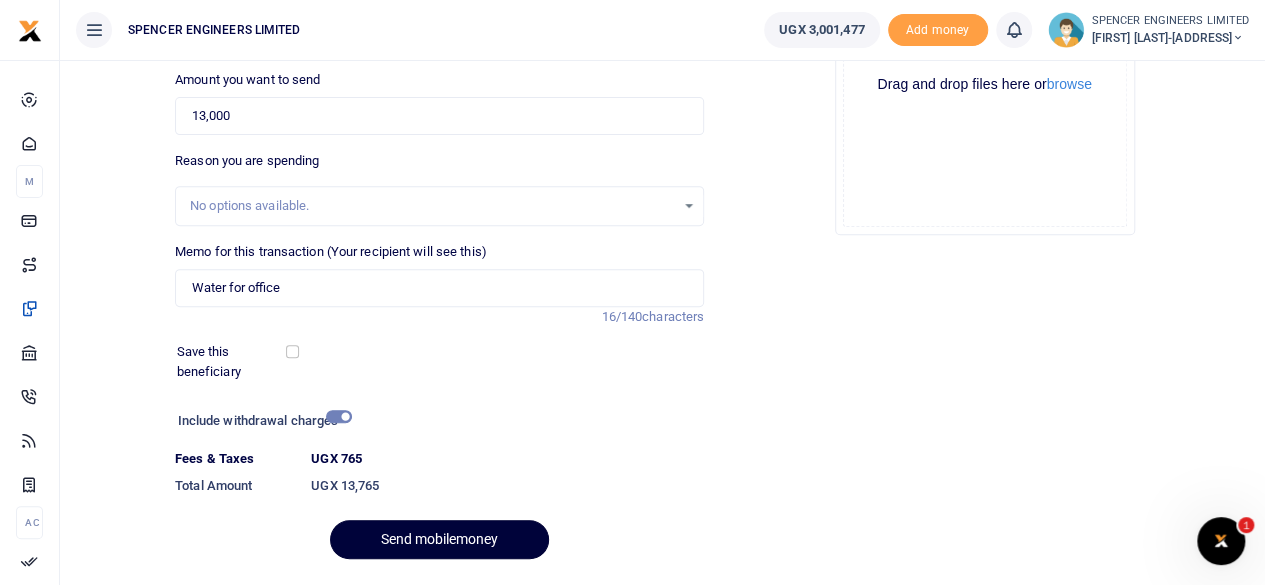 click on "Send mobilemoney" at bounding box center (439, 539) 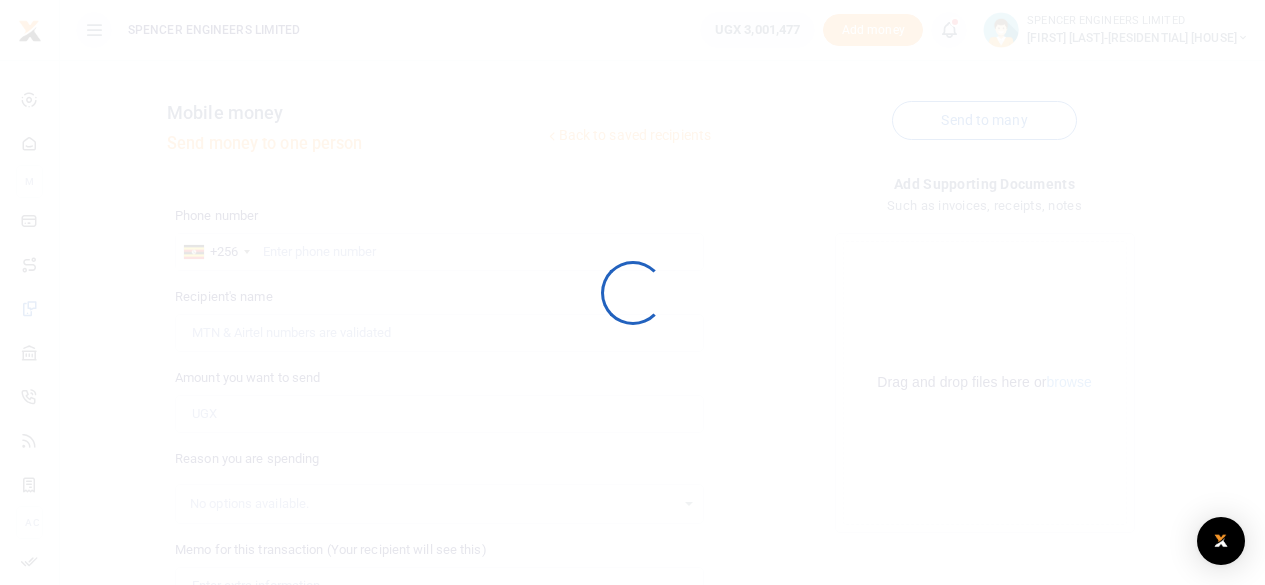 scroll, scrollTop: 297, scrollLeft: 0, axis: vertical 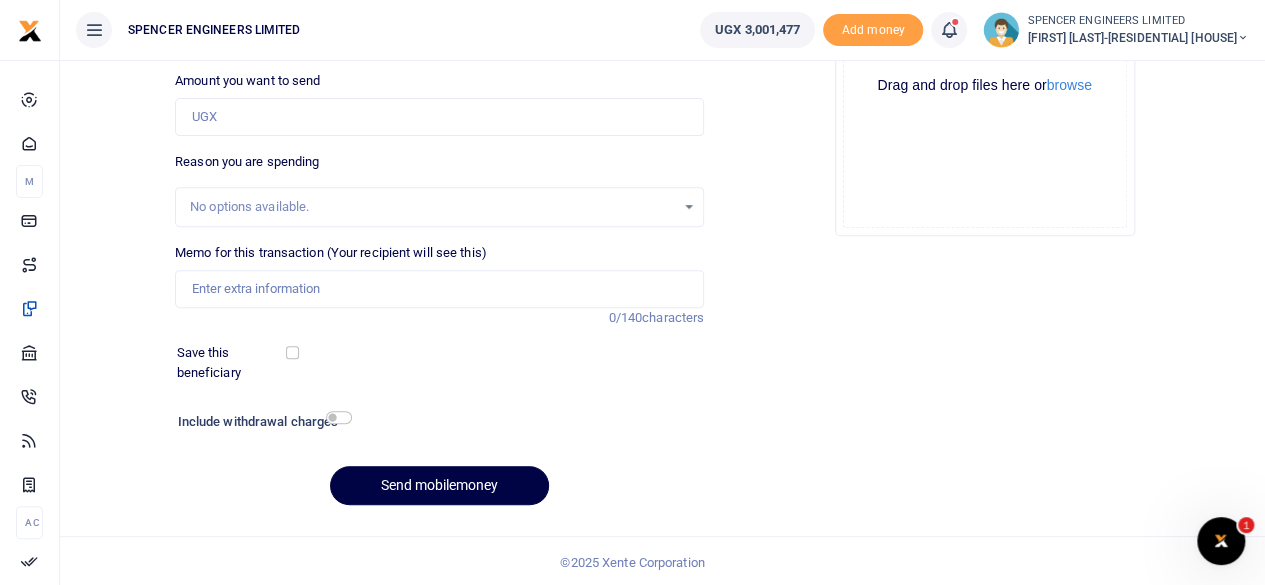 click at bounding box center [949, 30] 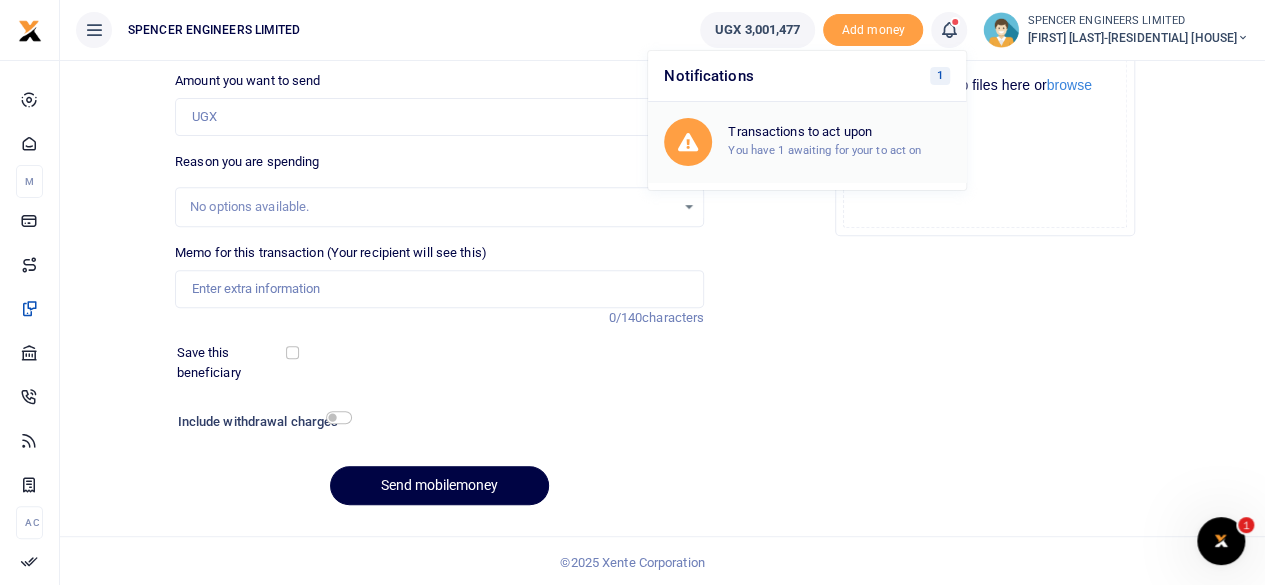 click on "You have 1 awaiting for your to act on" at bounding box center [824, 150] 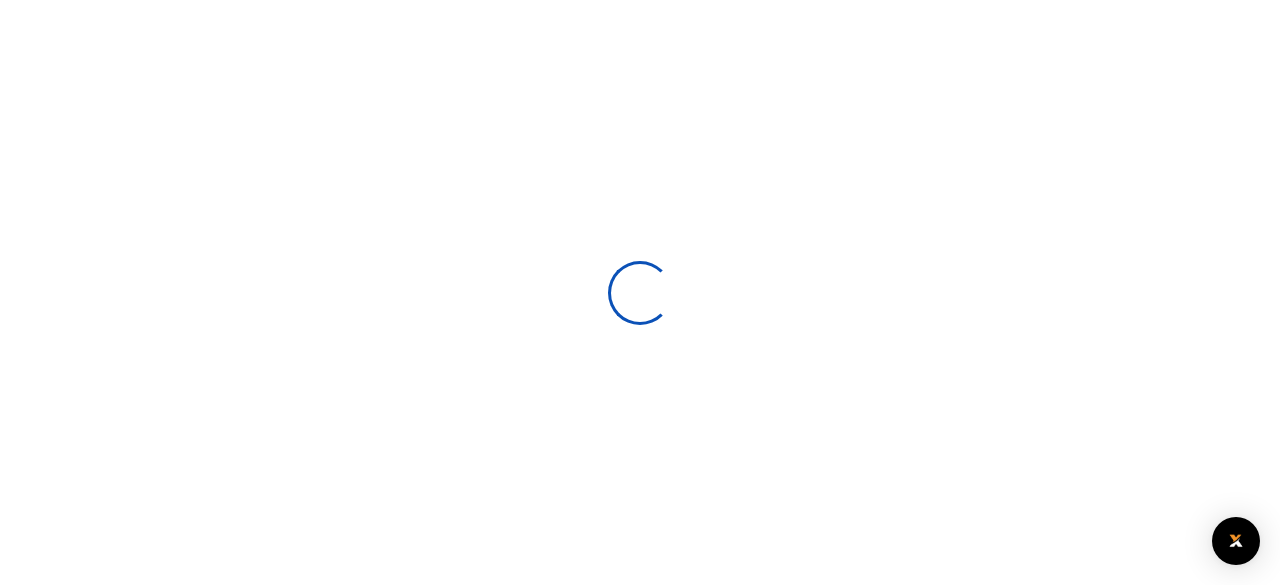 scroll, scrollTop: 0, scrollLeft: 0, axis: both 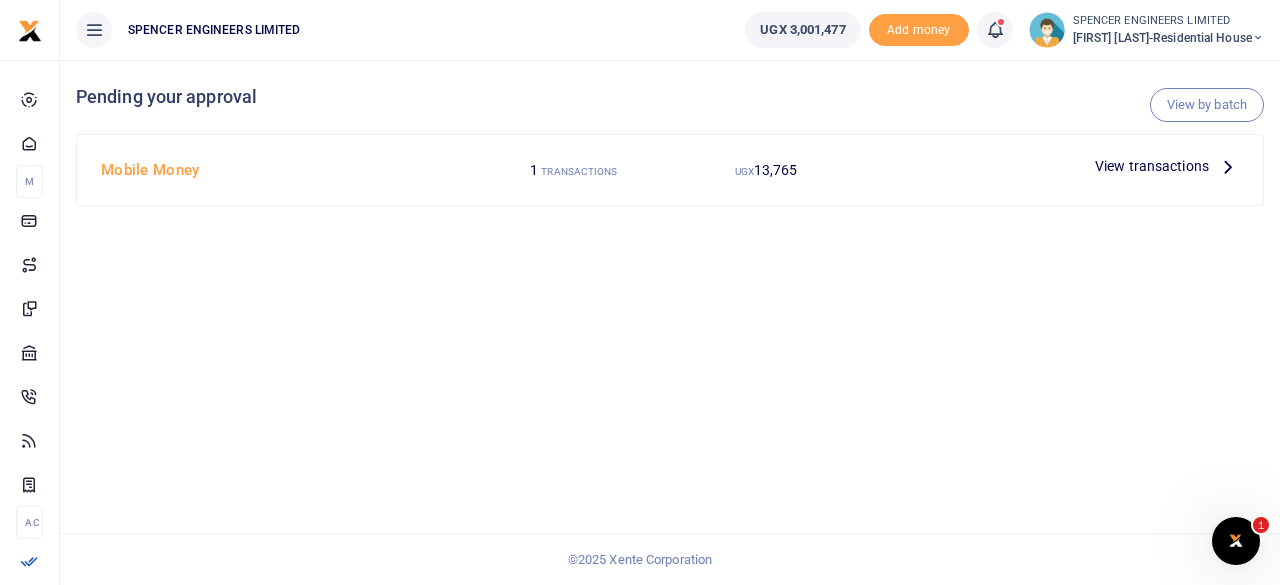 click at bounding box center (1228, 166) 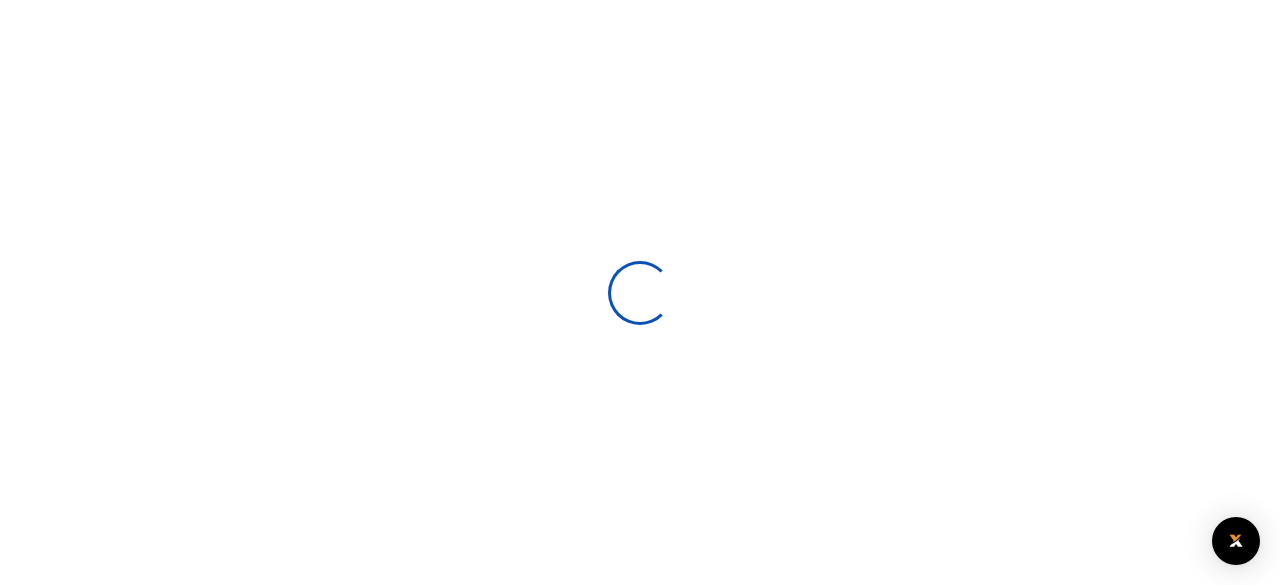 scroll, scrollTop: 0, scrollLeft: 0, axis: both 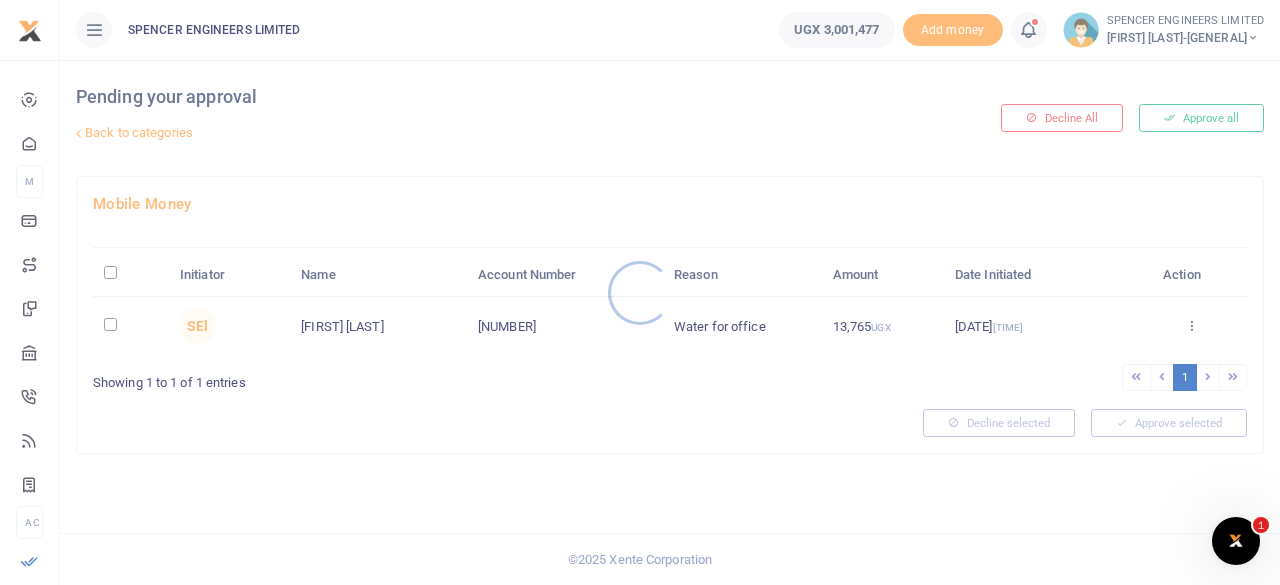 click at bounding box center [640, 292] 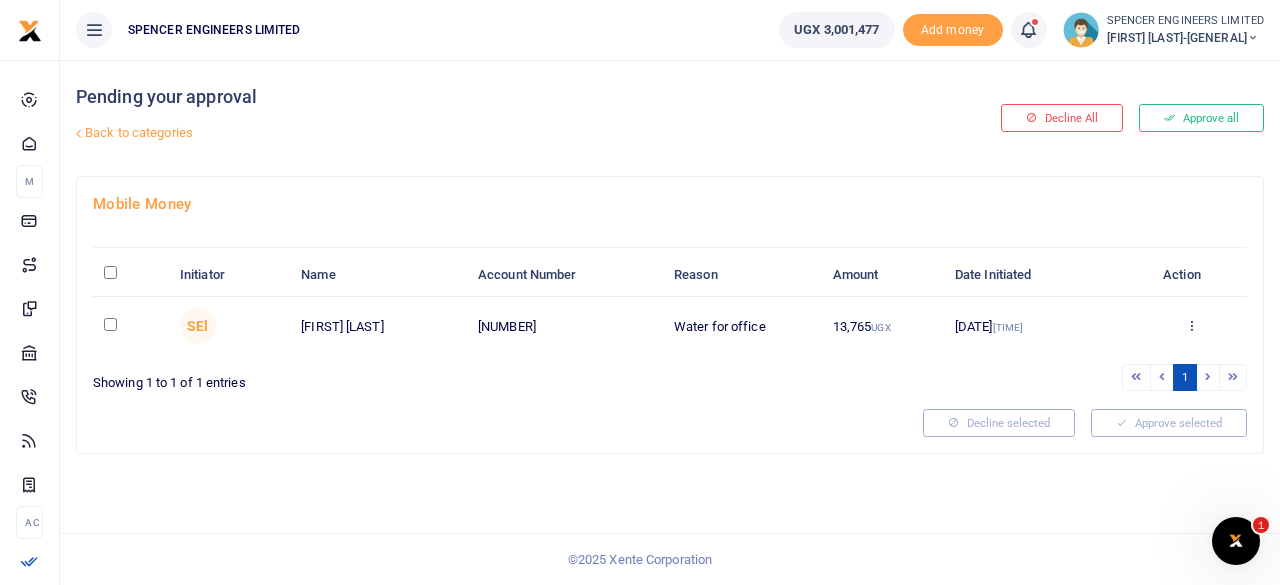 click at bounding box center [110, 324] 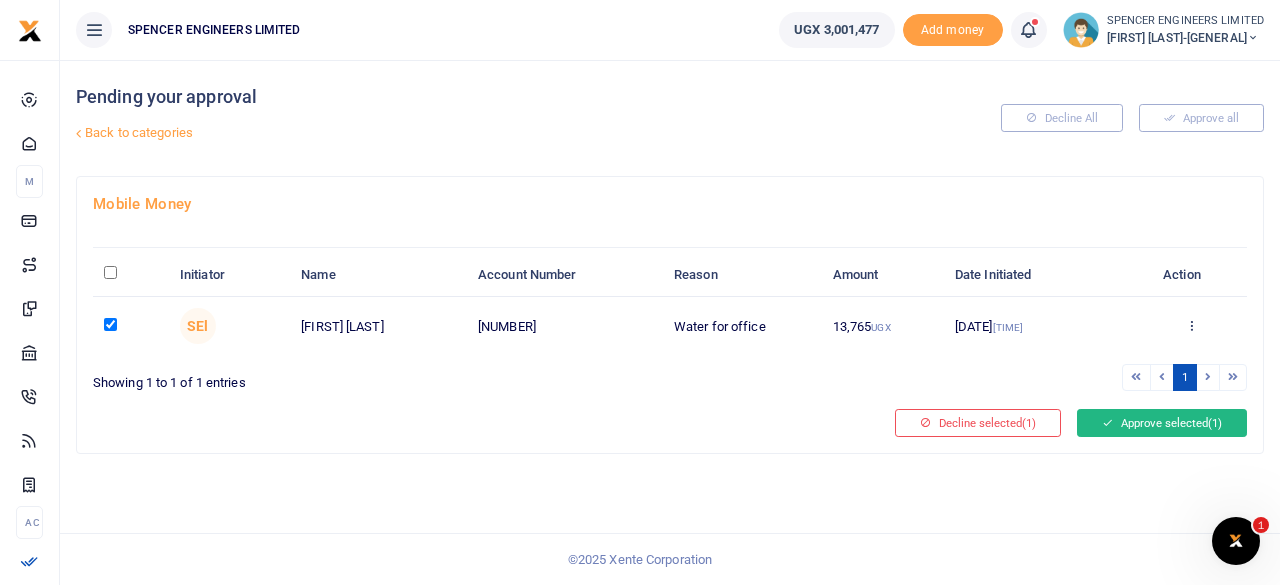 click on "Approve selected  (1)" at bounding box center (1162, 423) 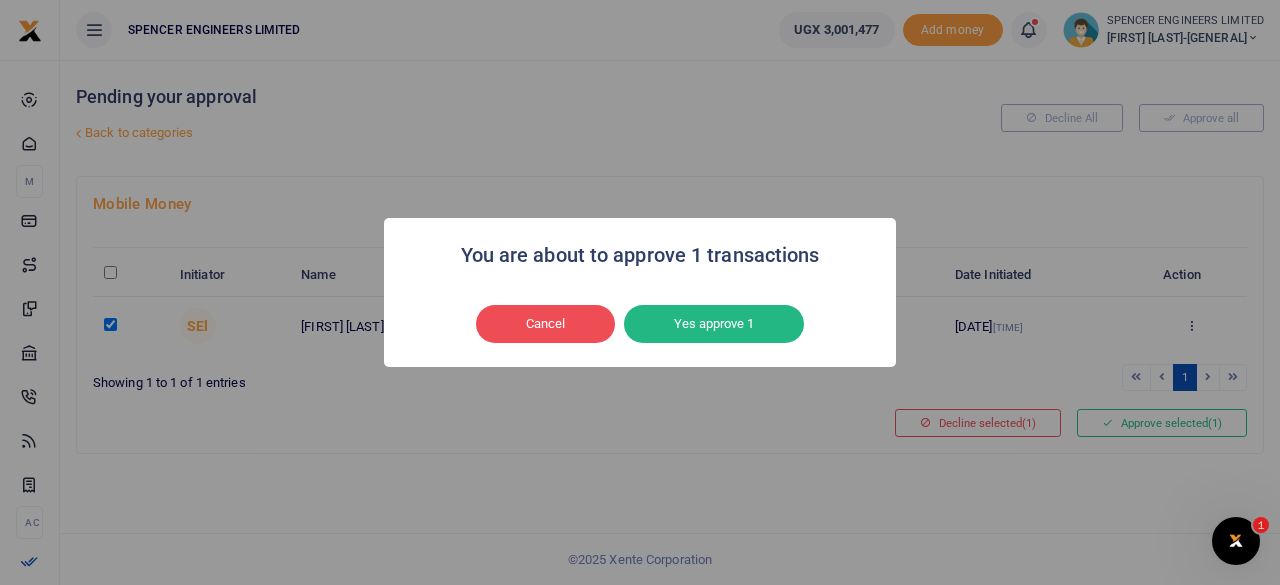 click on "Yes approve 1" at bounding box center (714, 324) 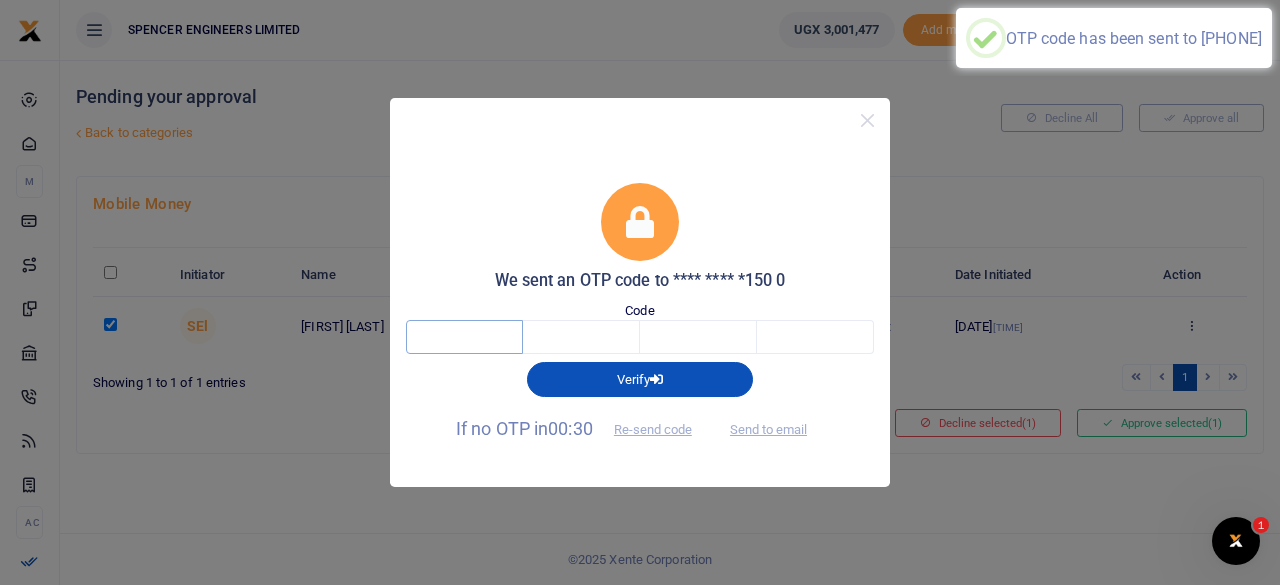click at bounding box center (464, 337) 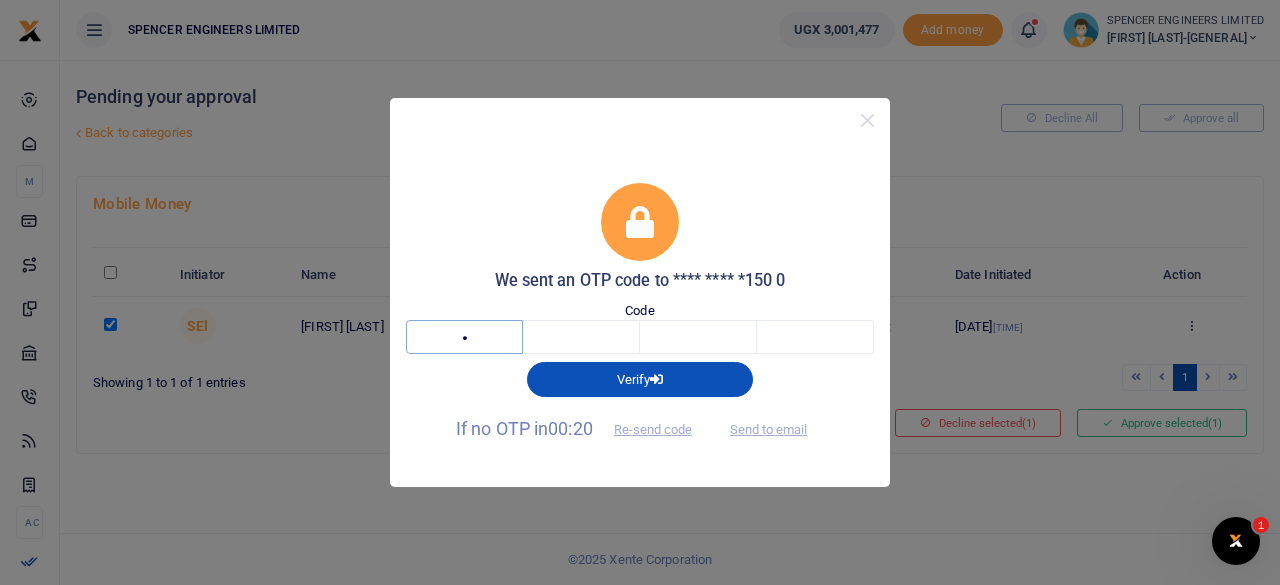 type on "2" 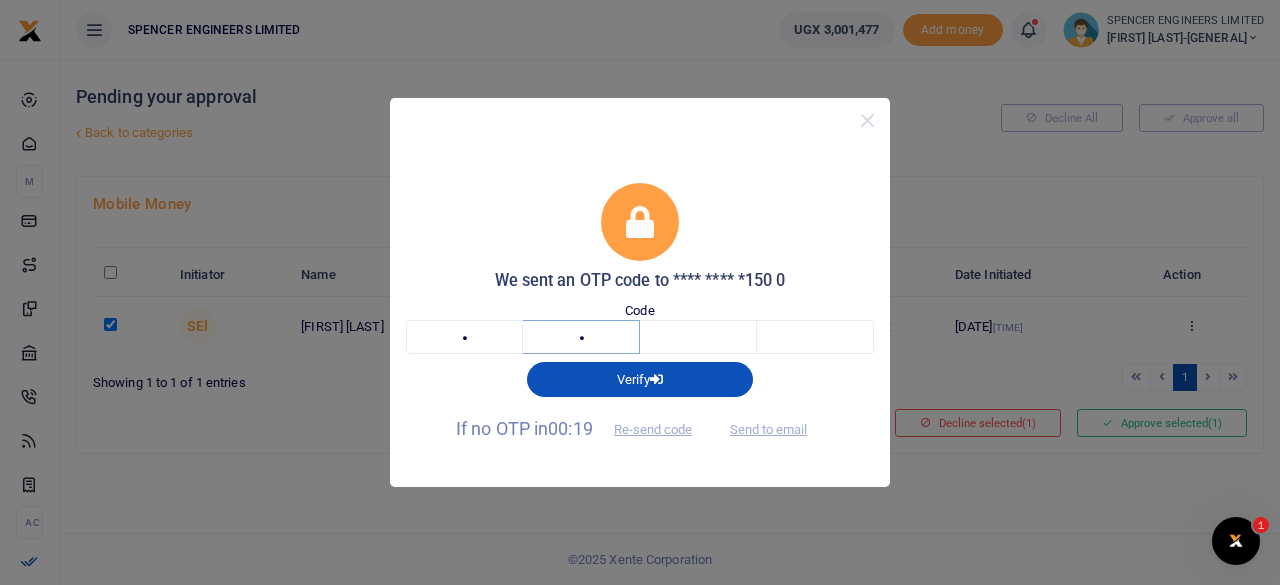 type on "4" 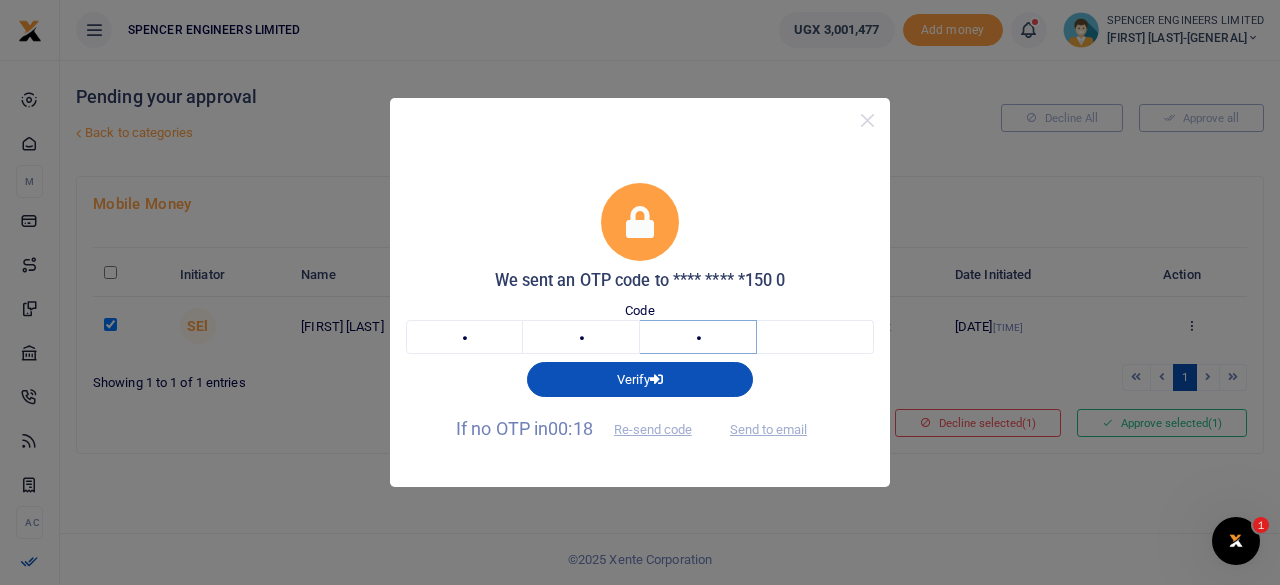 type on "7" 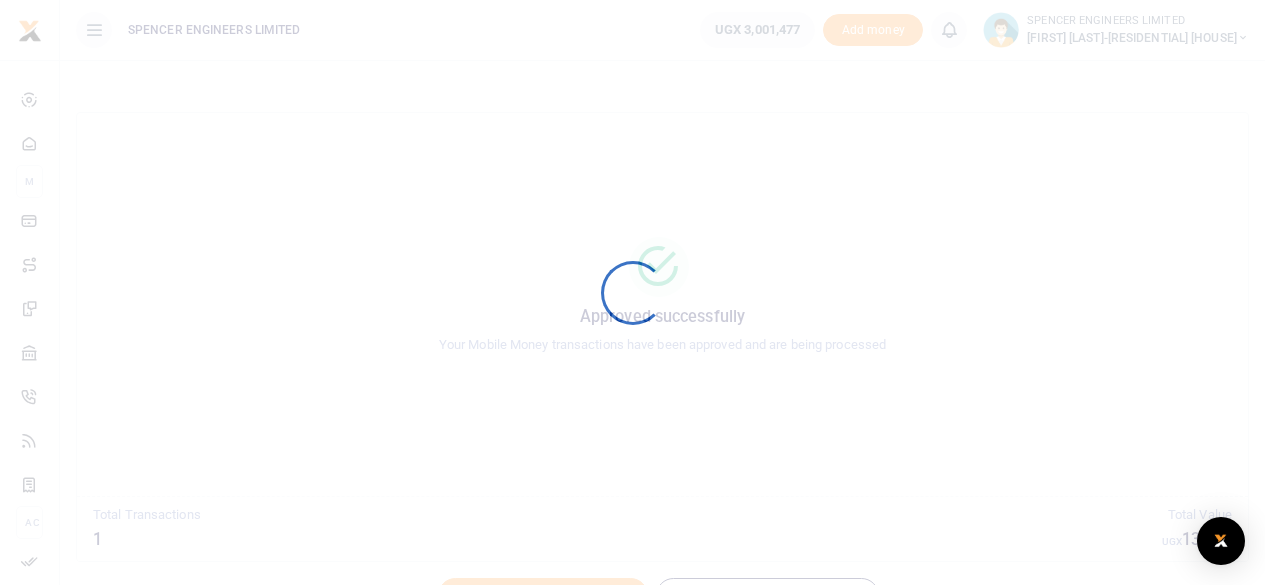 scroll, scrollTop: 0, scrollLeft: 0, axis: both 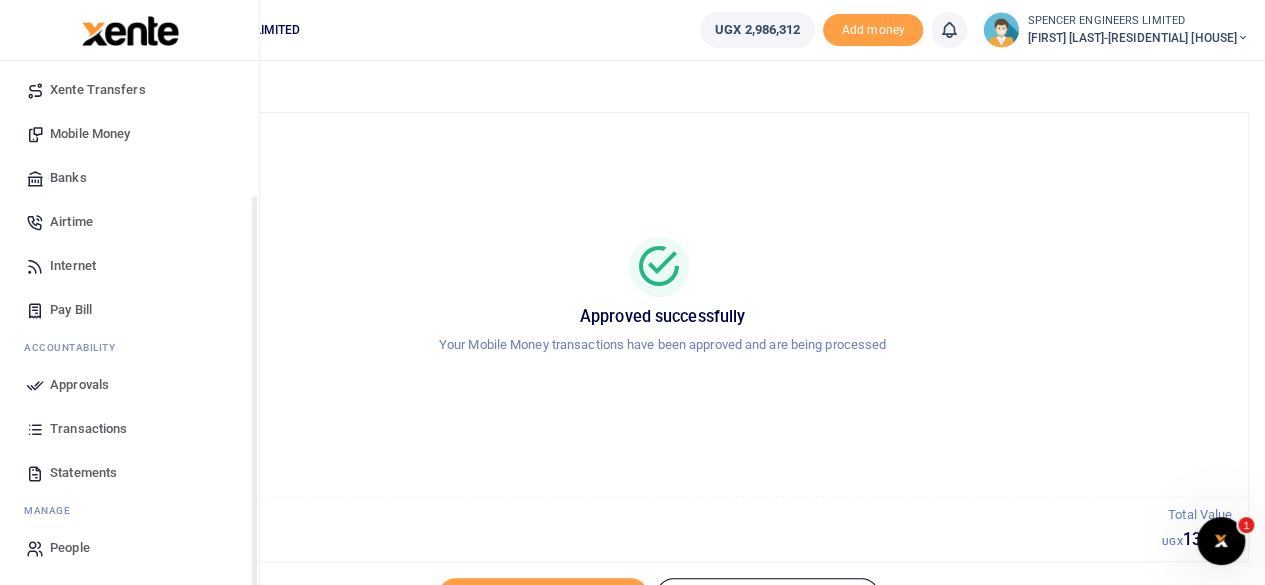click on "Transactions" at bounding box center (88, 429) 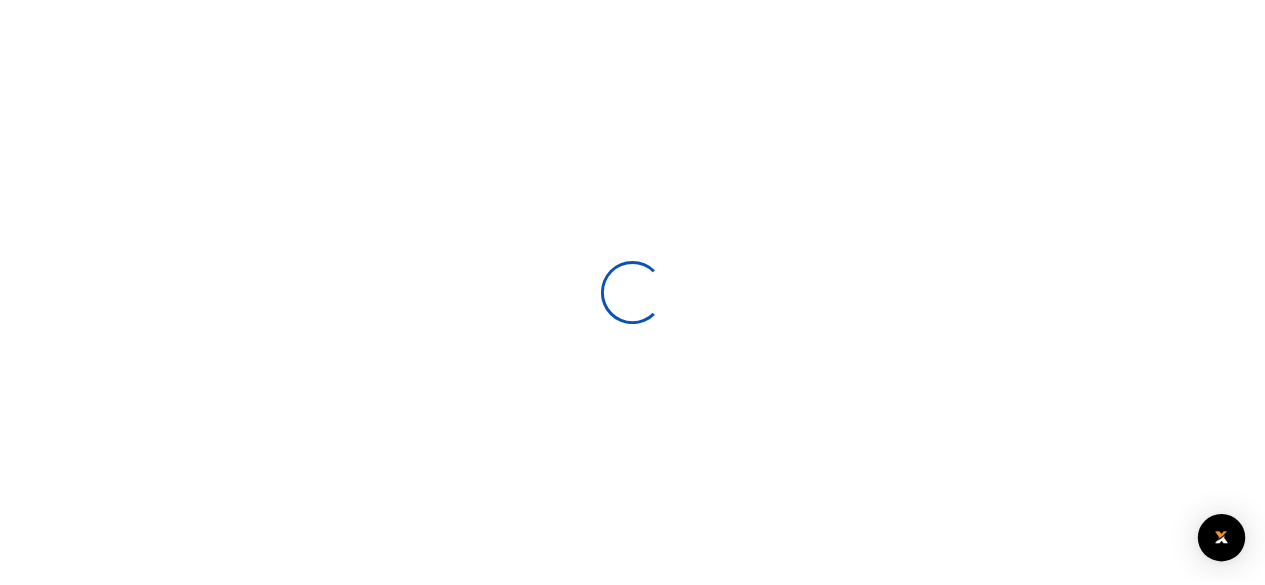 scroll, scrollTop: 0, scrollLeft: 0, axis: both 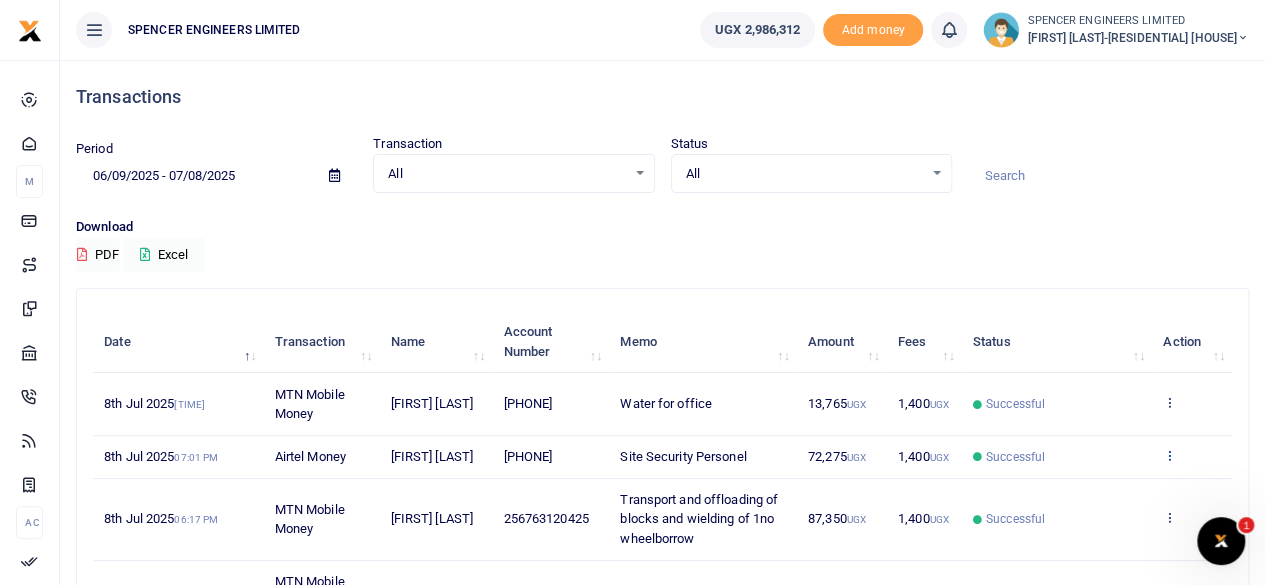 click at bounding box center (1169, 455) 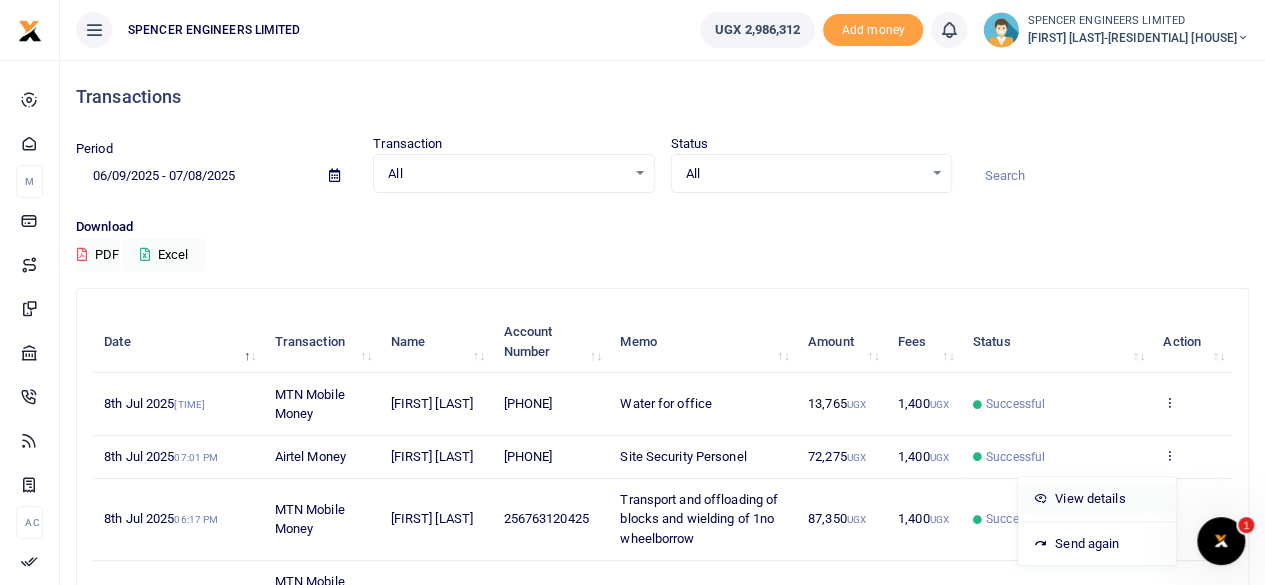 click on "View details" at bounding box center (1097, 499) 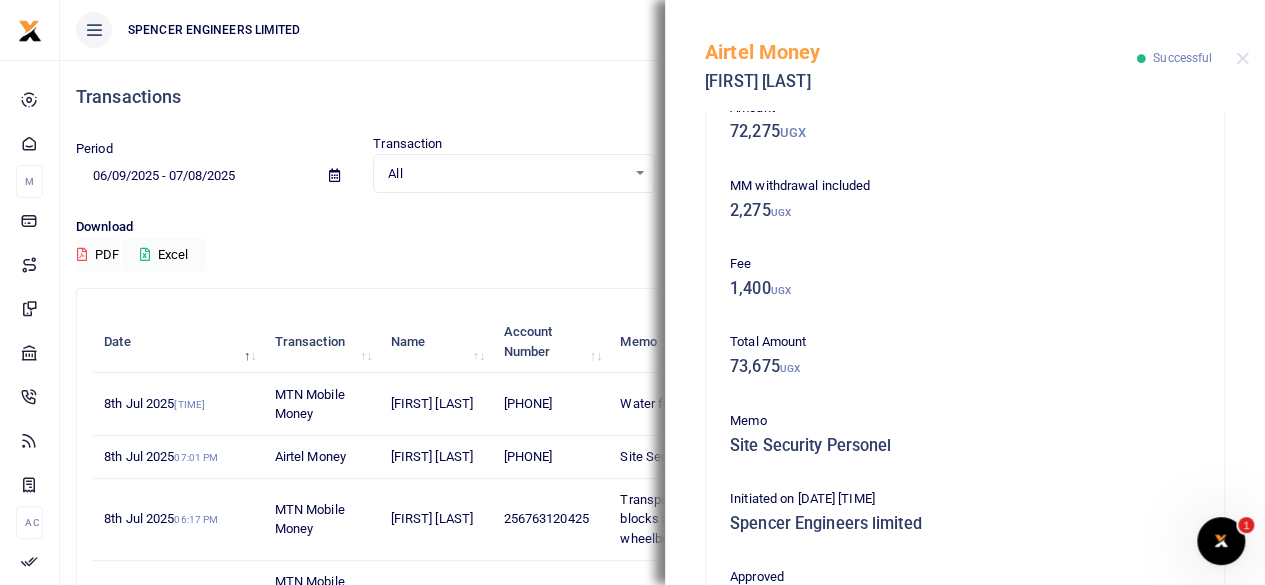 scroll, scrollTop: 556, scrollLeft: 0, axis: vertical 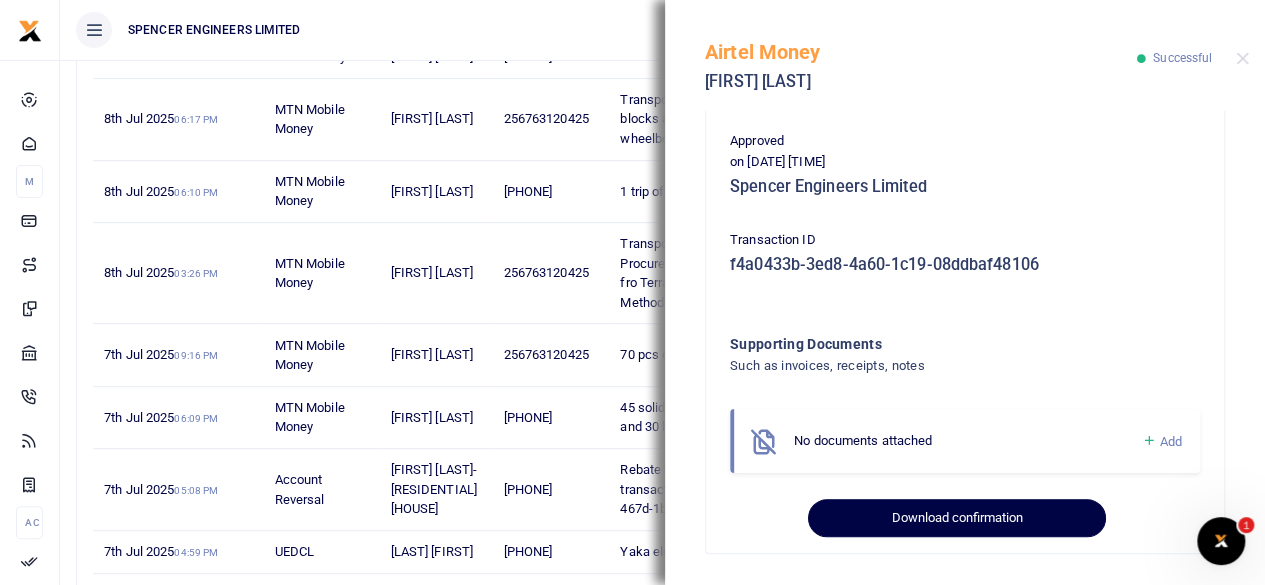 click on "Download confirmation" at bounding box center (956, 518) 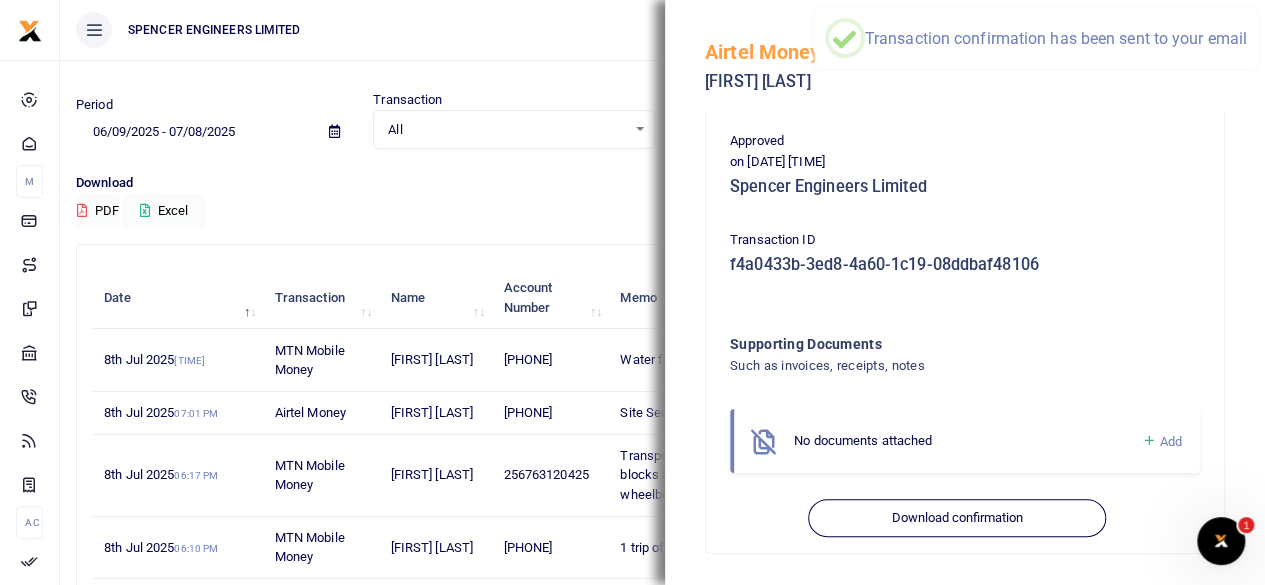 scroll, scrollTop: 0, scrollLeft: 0, axis: both 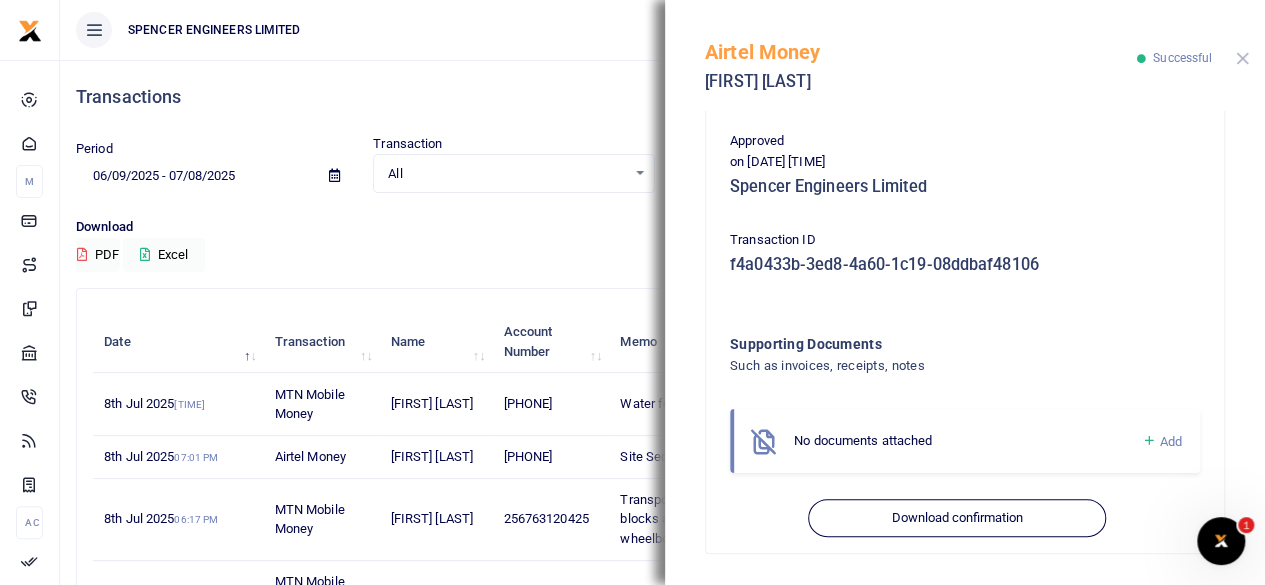 click at bounding box center [1242, 58] 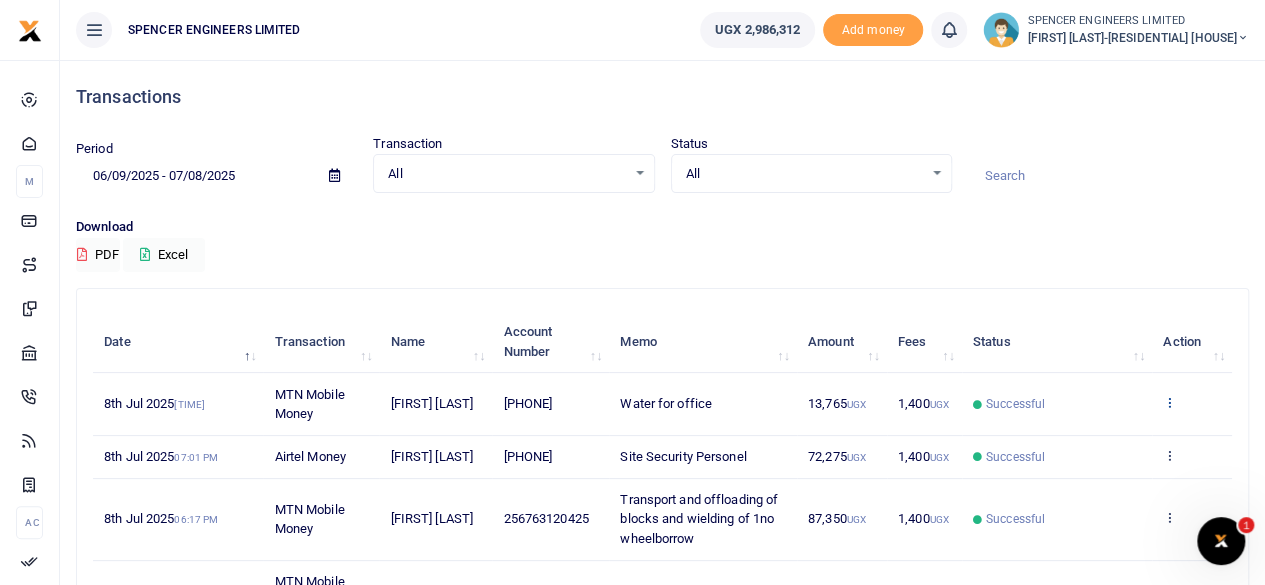 click at bounding box center [1169, 402] 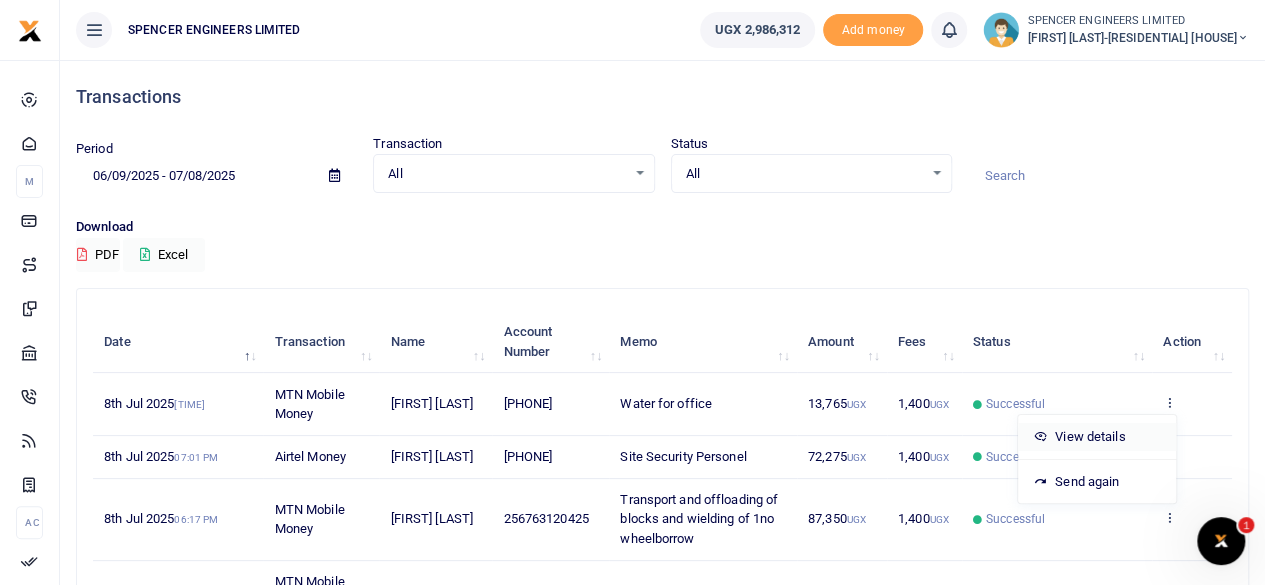 click on "View details" at bounding box center [1097, 437] 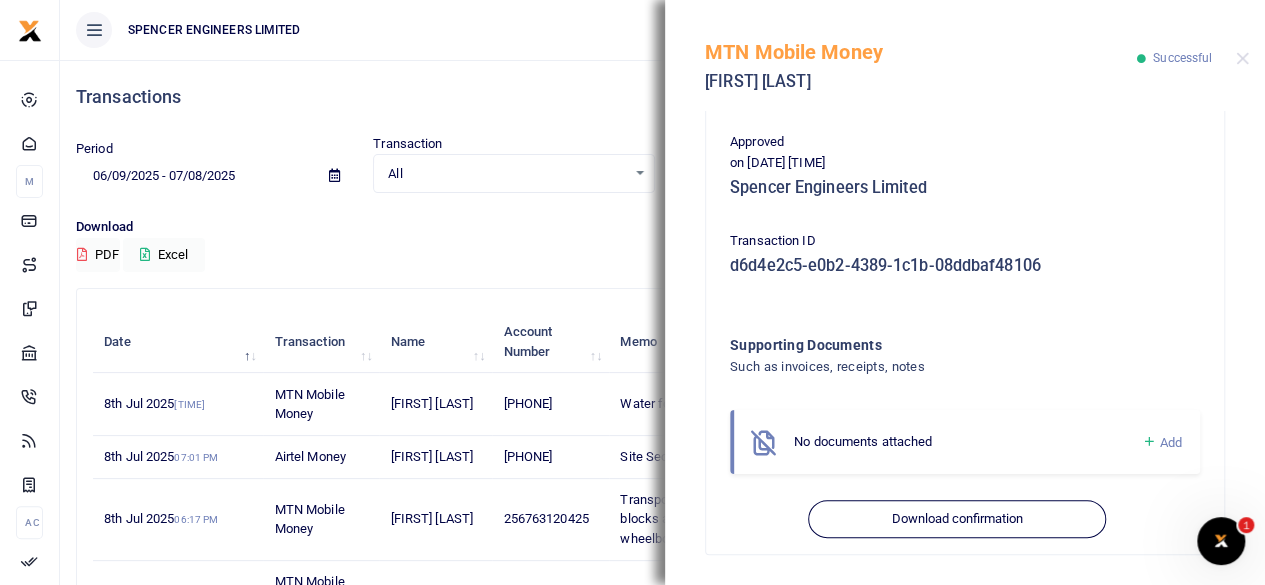 scroll, scrollTop: 556, scrollLeft: 0, axis: vertical 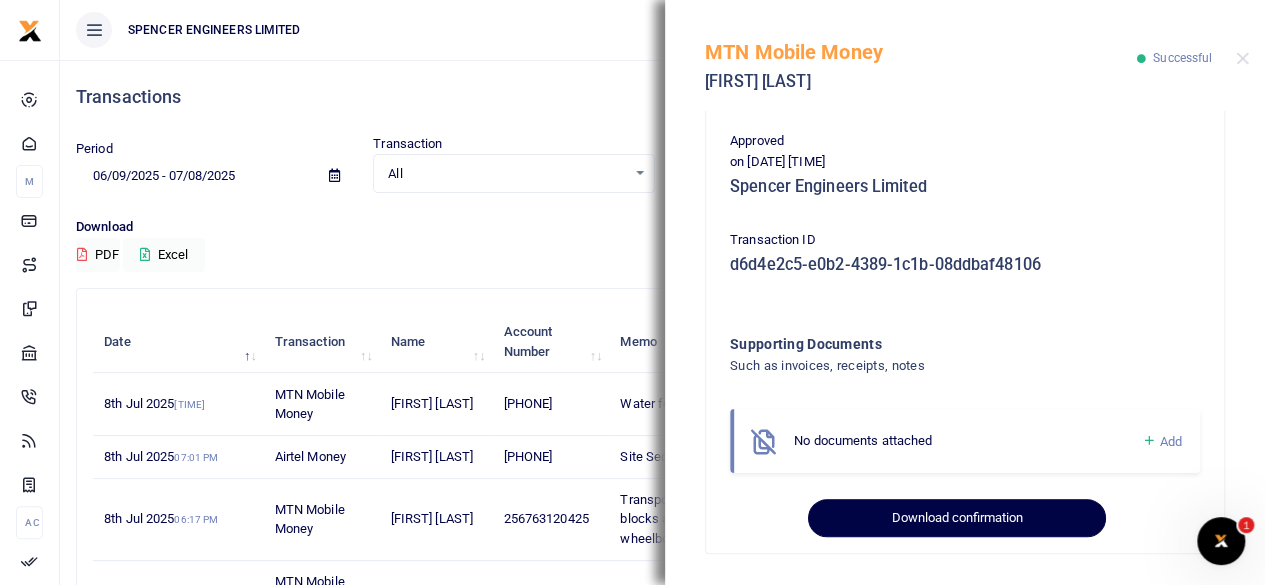 click on "Download confirmation" at bounding box center (956, 518) 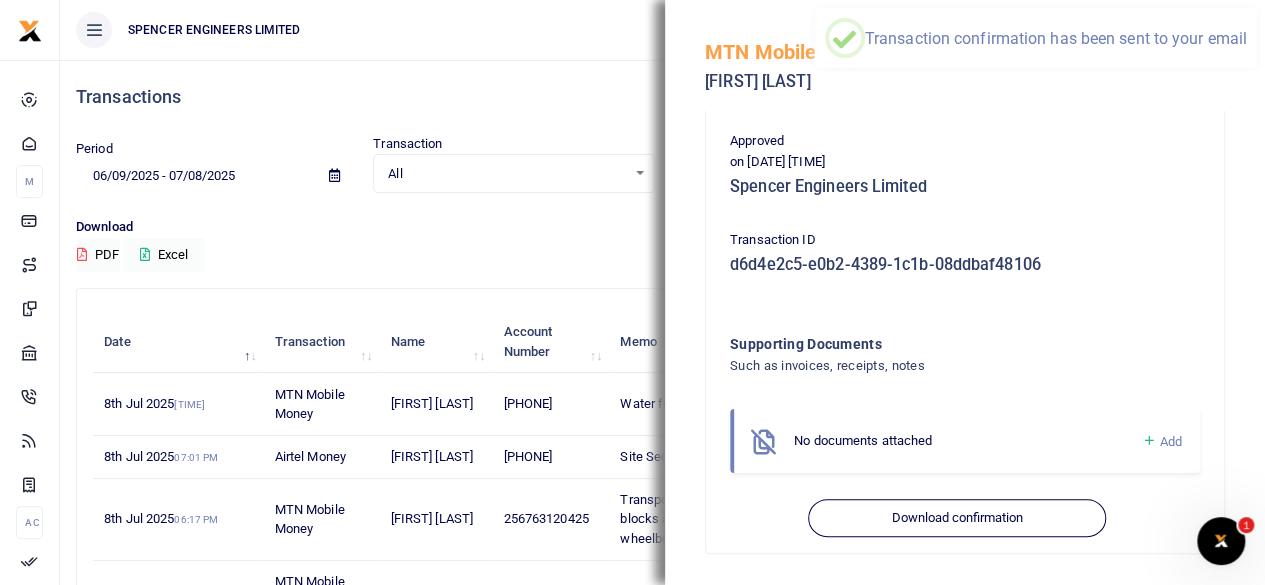 click on "SPENCER ENGINEERS LIMITED" at bounding box center (372, 30) 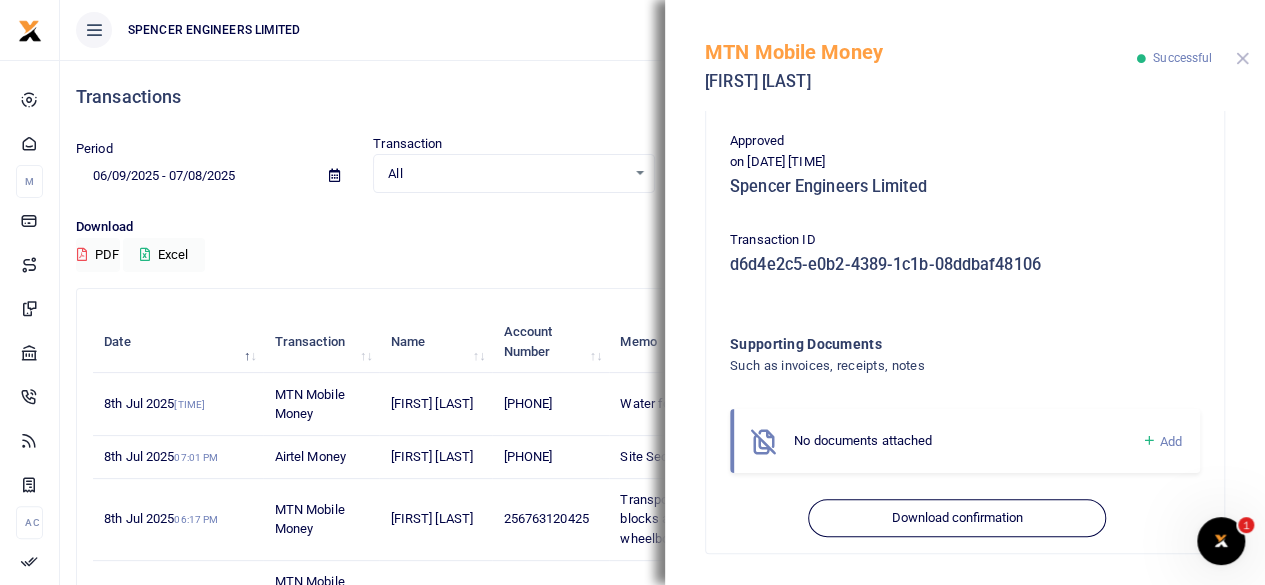 click at bounding box center (1242, 58) 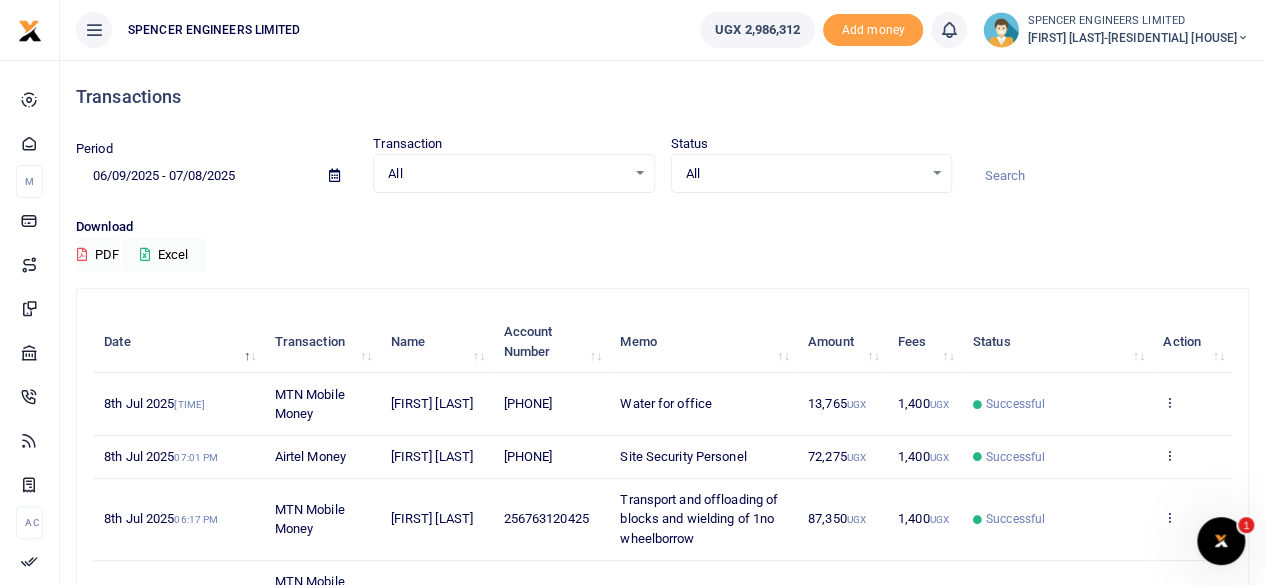 click at bounding box center (949, 30) 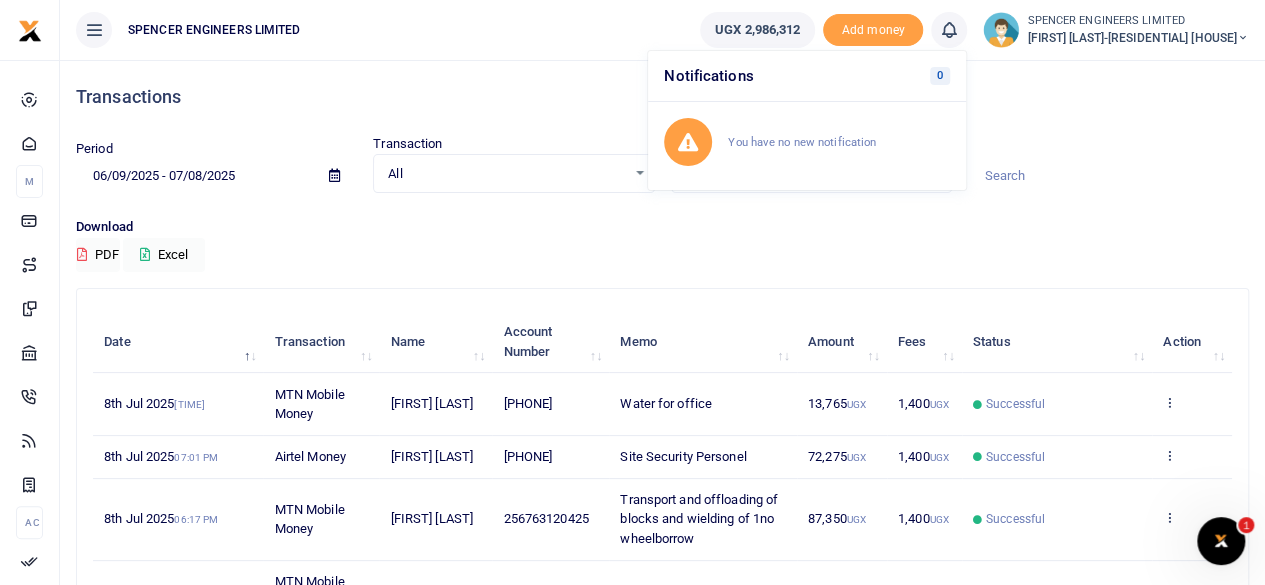 click at bounding box center [1243, 38] 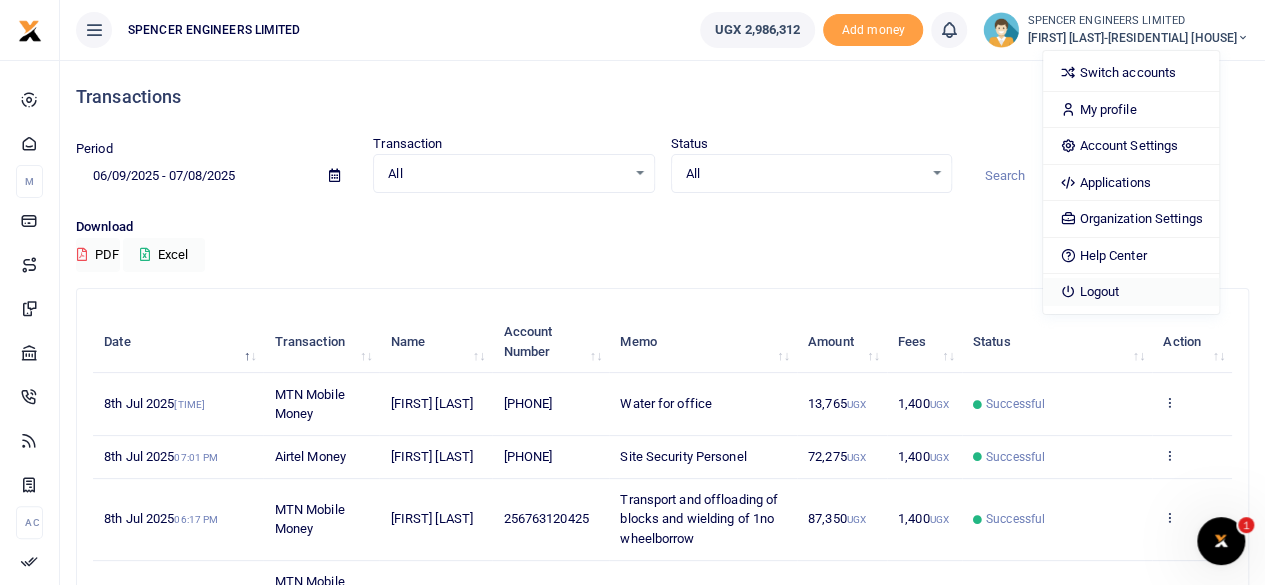 click on "Logout" at bounding box center [1130, 292] 